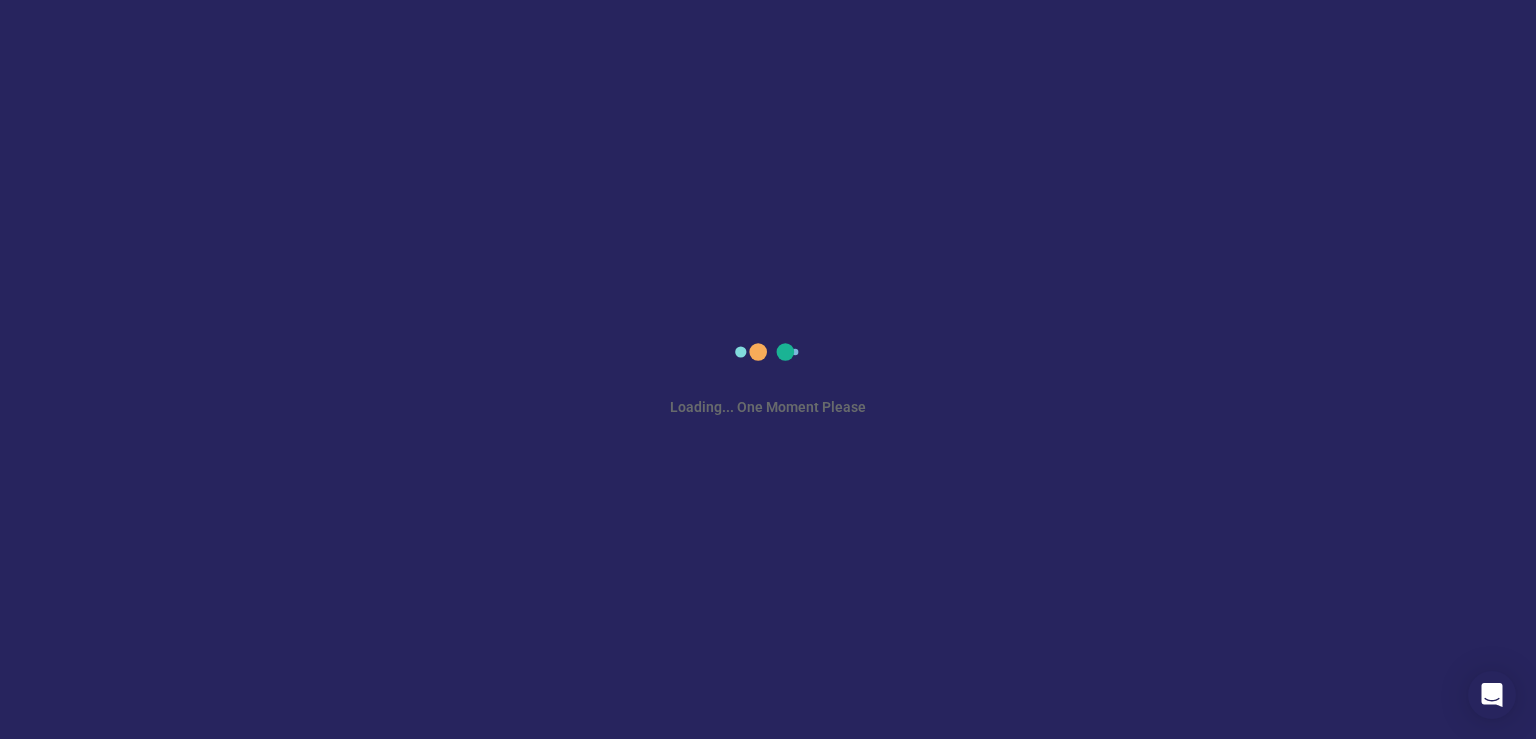 scroll, scrollTop: 0, scrollLeft: 0, axis: both 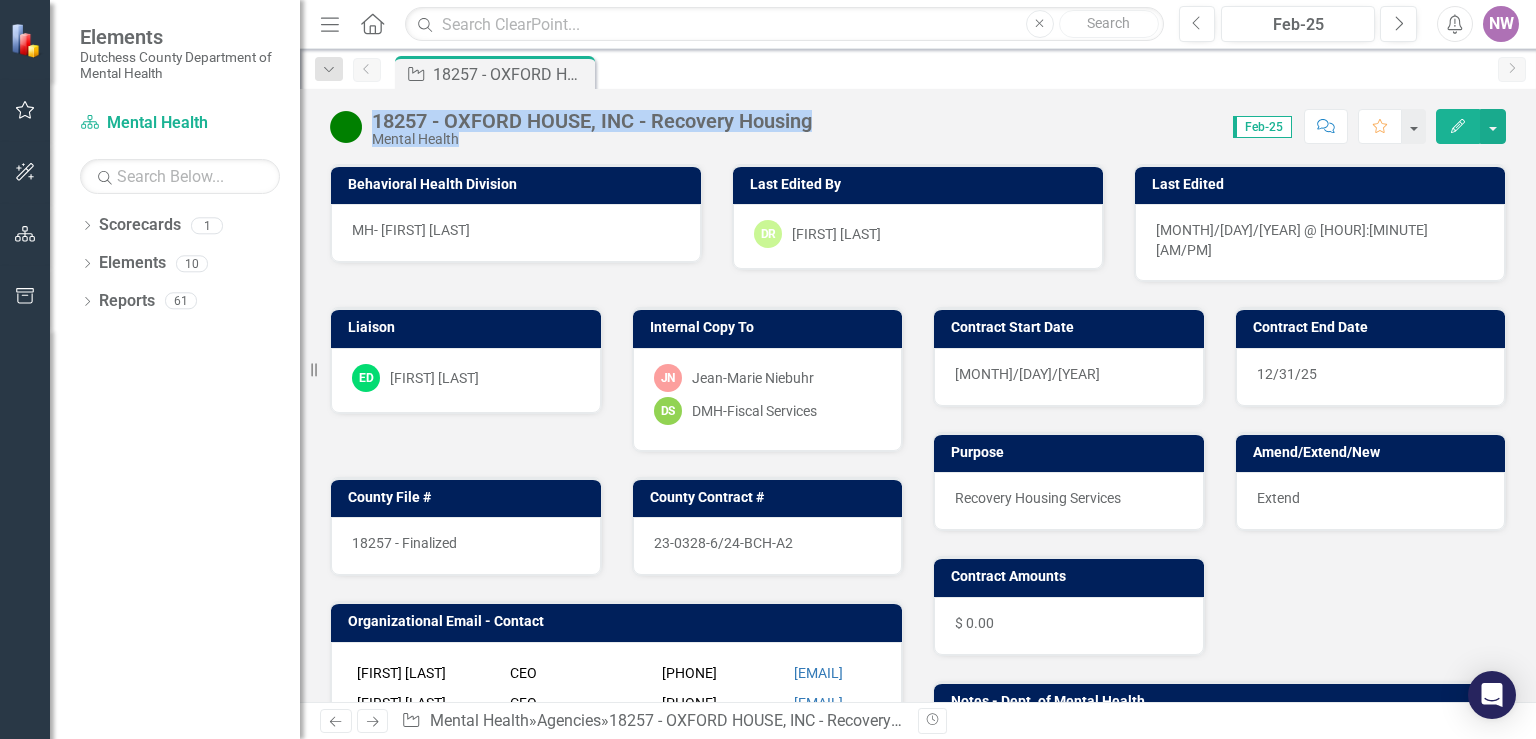 drag, startPoint x: 806, startPoint y: 120, endPoint x: 372, endPoint y: 123, distance: 434.01038 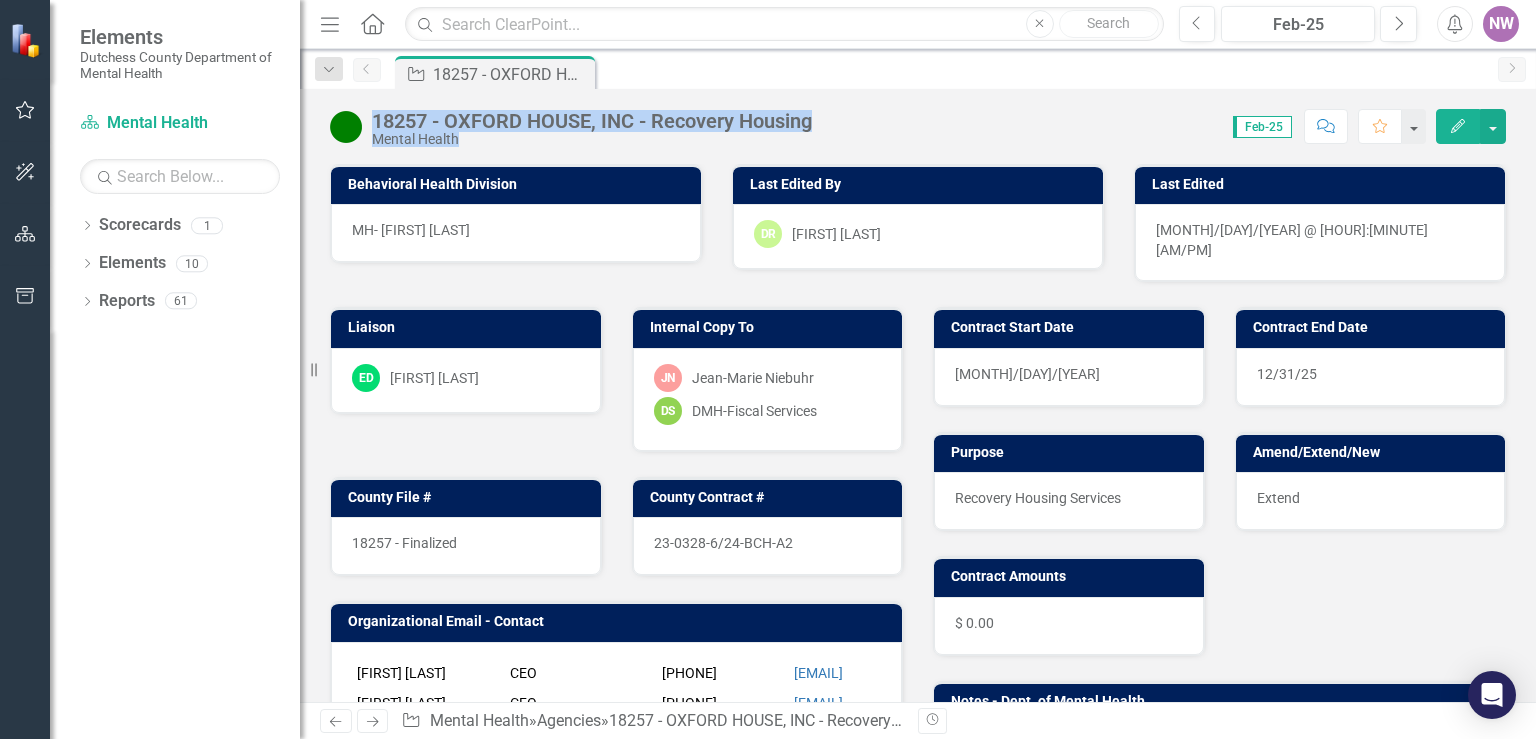 click on "18257 - OXFORD HOUSE, INC - Recovery Housing Mental Health Score: 0.00 Feb-25 Completed Comment Favorite Edit" at bounding box center (918, 119) 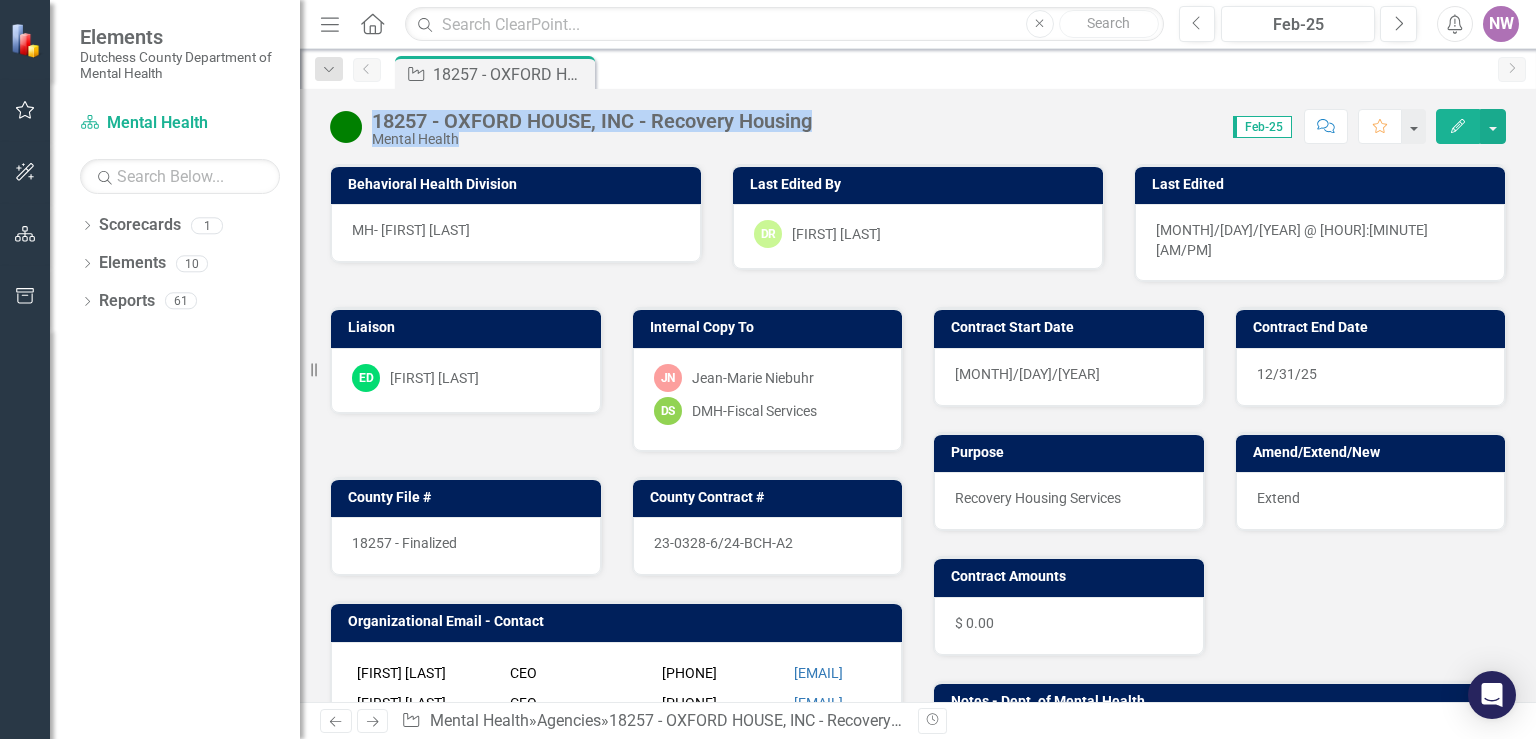 click on "Score: 0.00 Feb-25 Completed Comment Favorite Edit" at bounding box center [1164, 126] 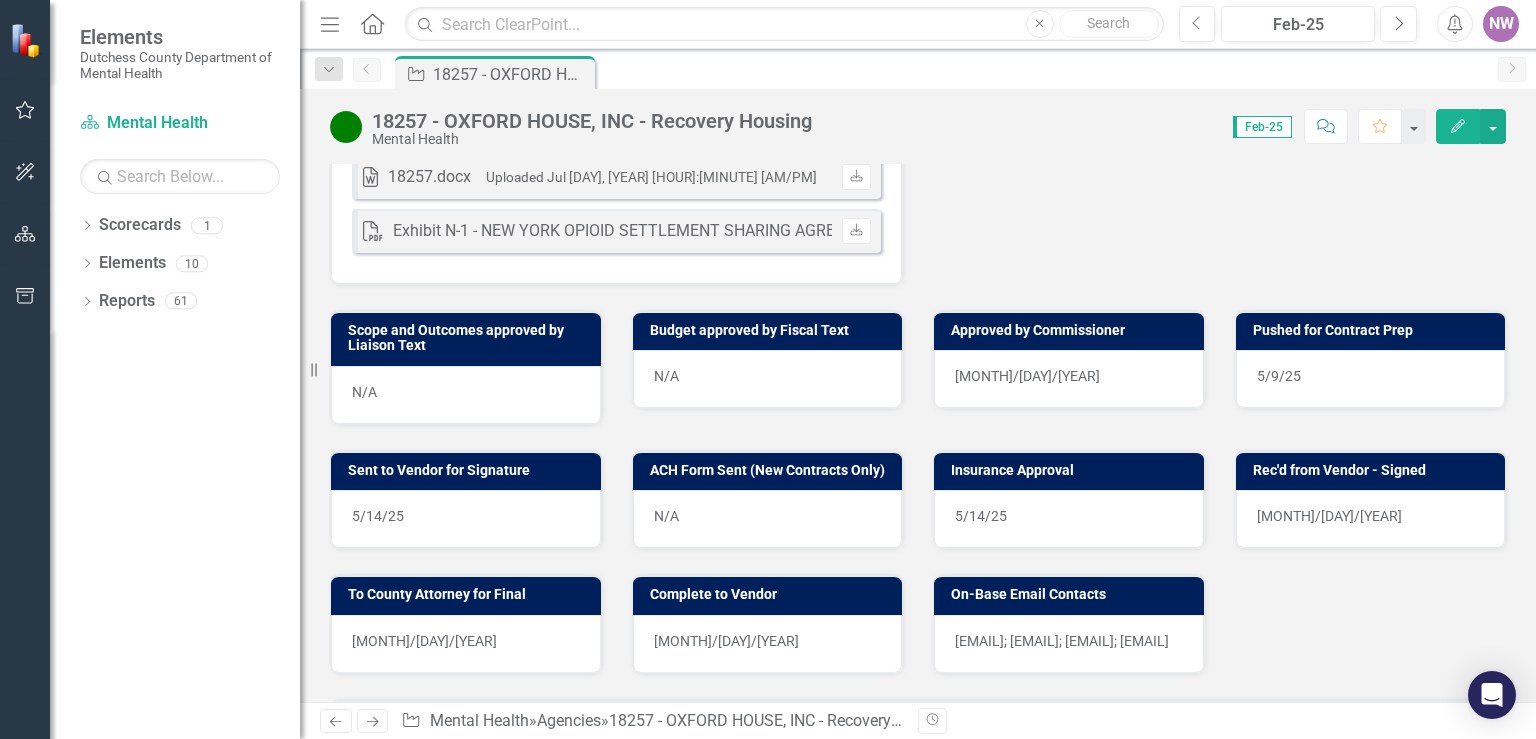 scroll, scrollTop: 1163, scrollLeft: 0, axis: vertical 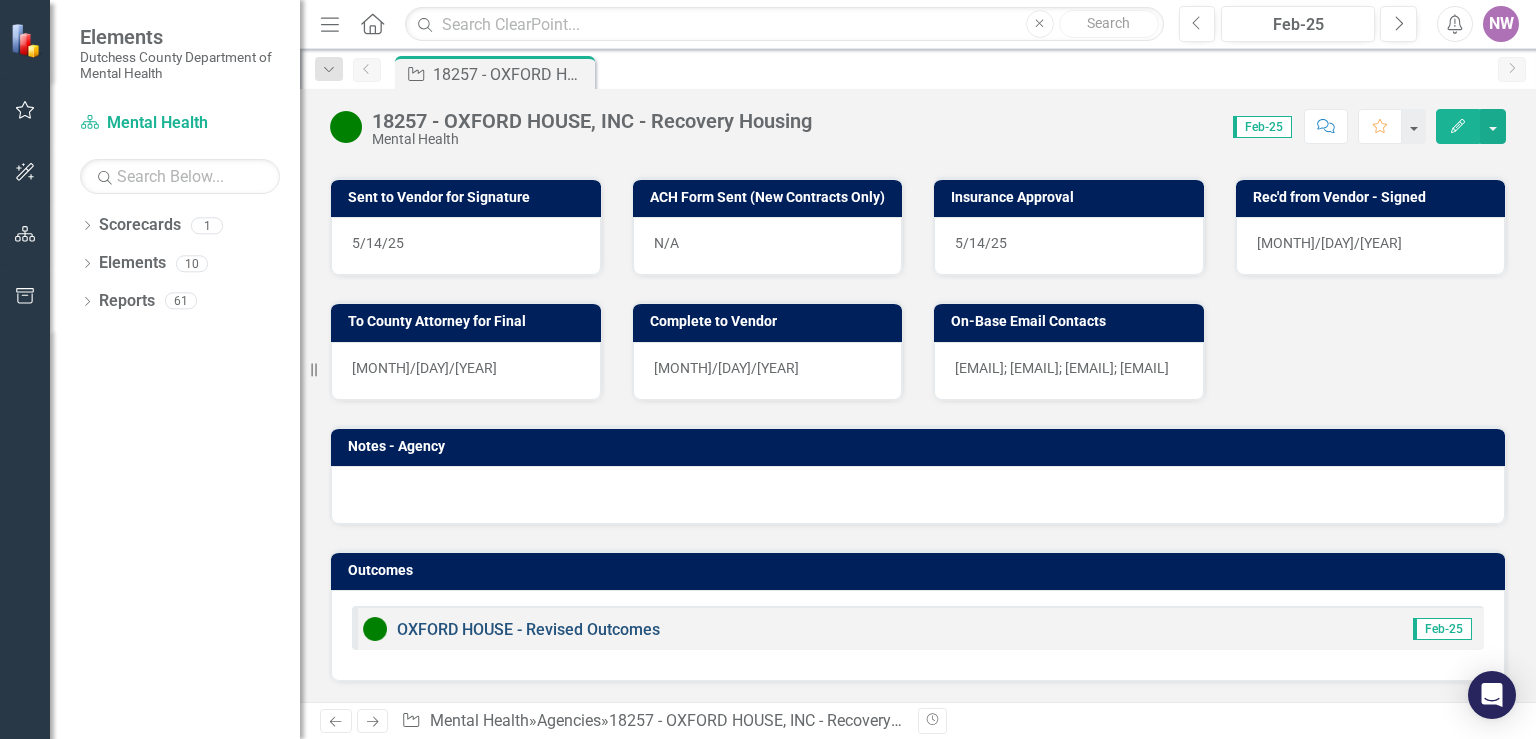 click on "OXFORD HOUSE - Revised Outcomes" at bounding box center (528, 629) 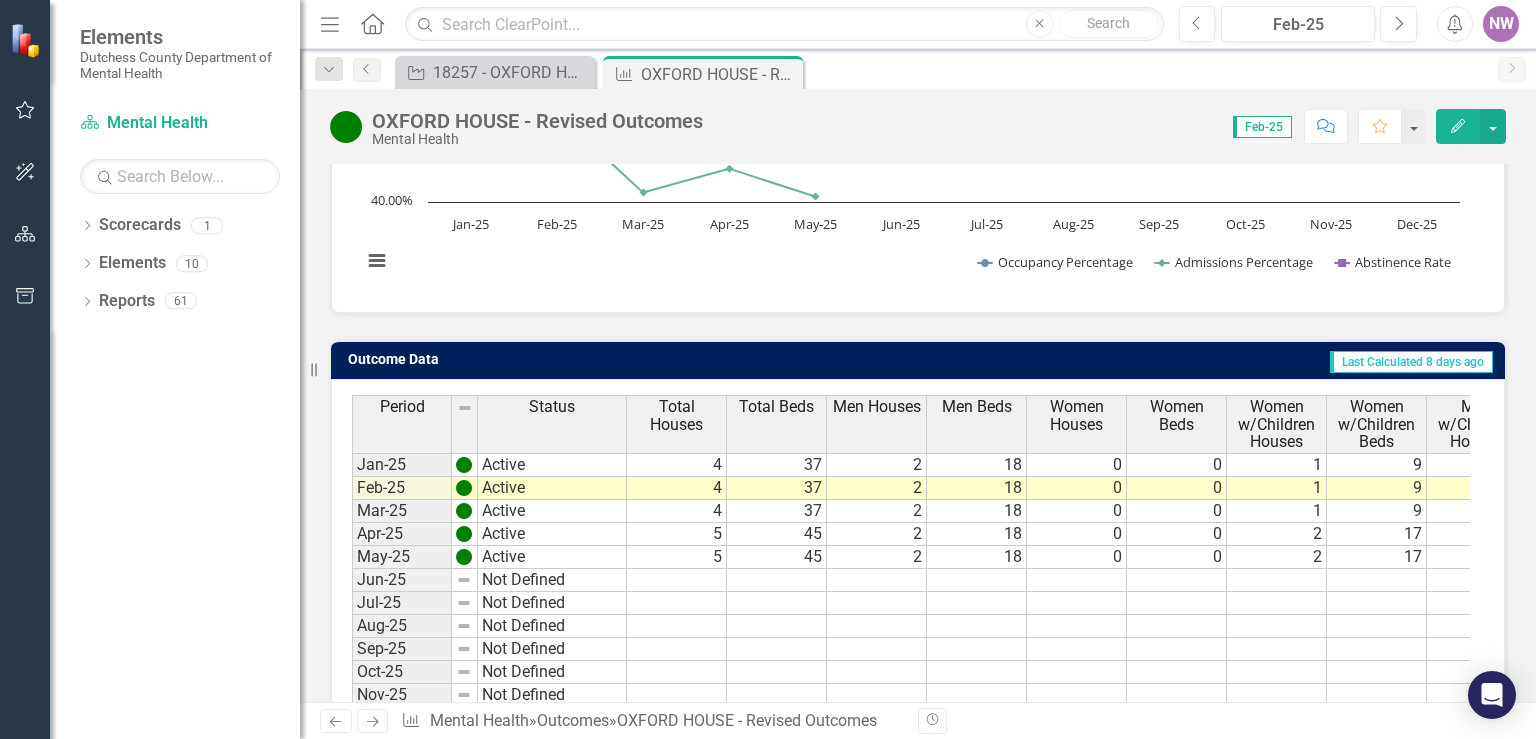 scroll, scrollTop: 400, scrollLeft: 0, axis: vertical 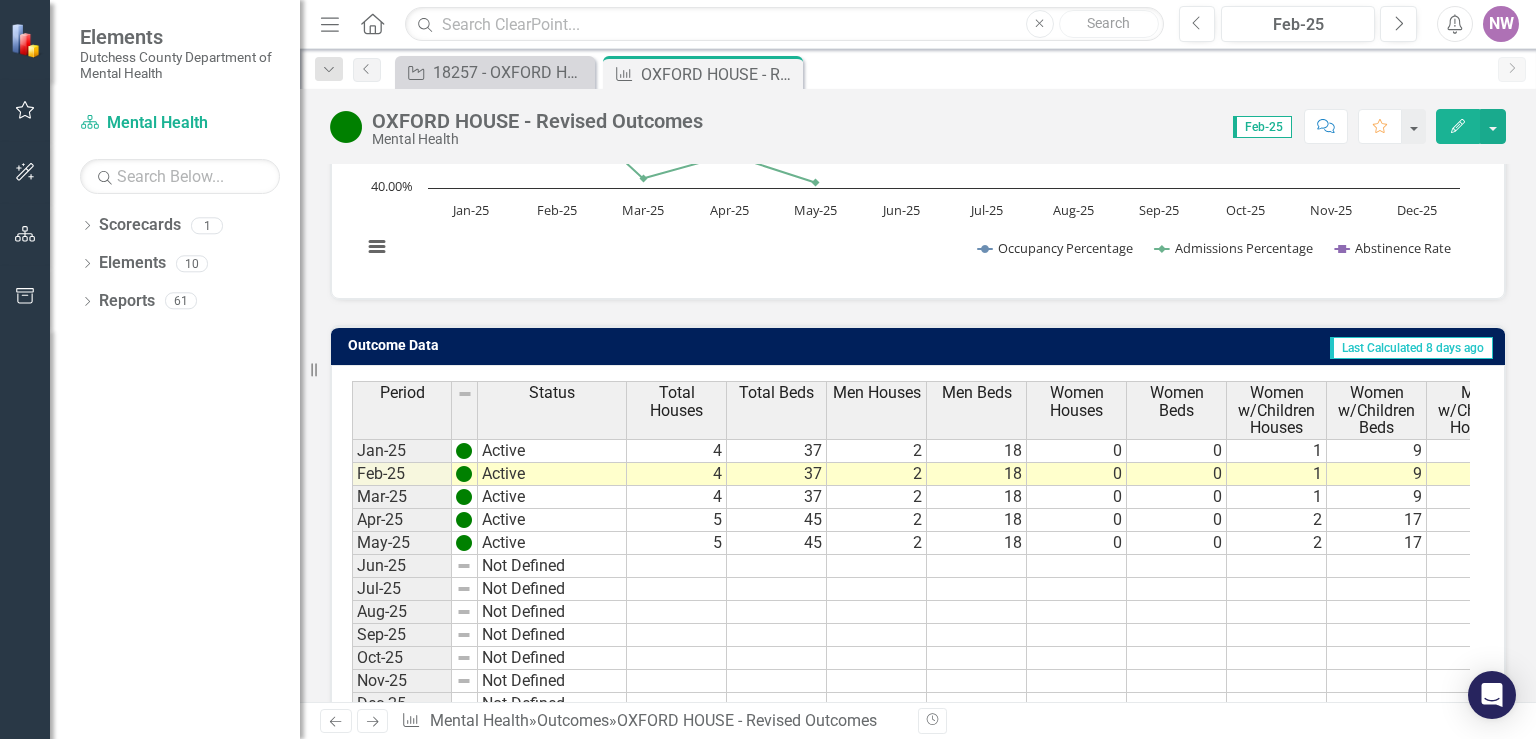 click on "Not Defined" at bounding box center (552, 451) 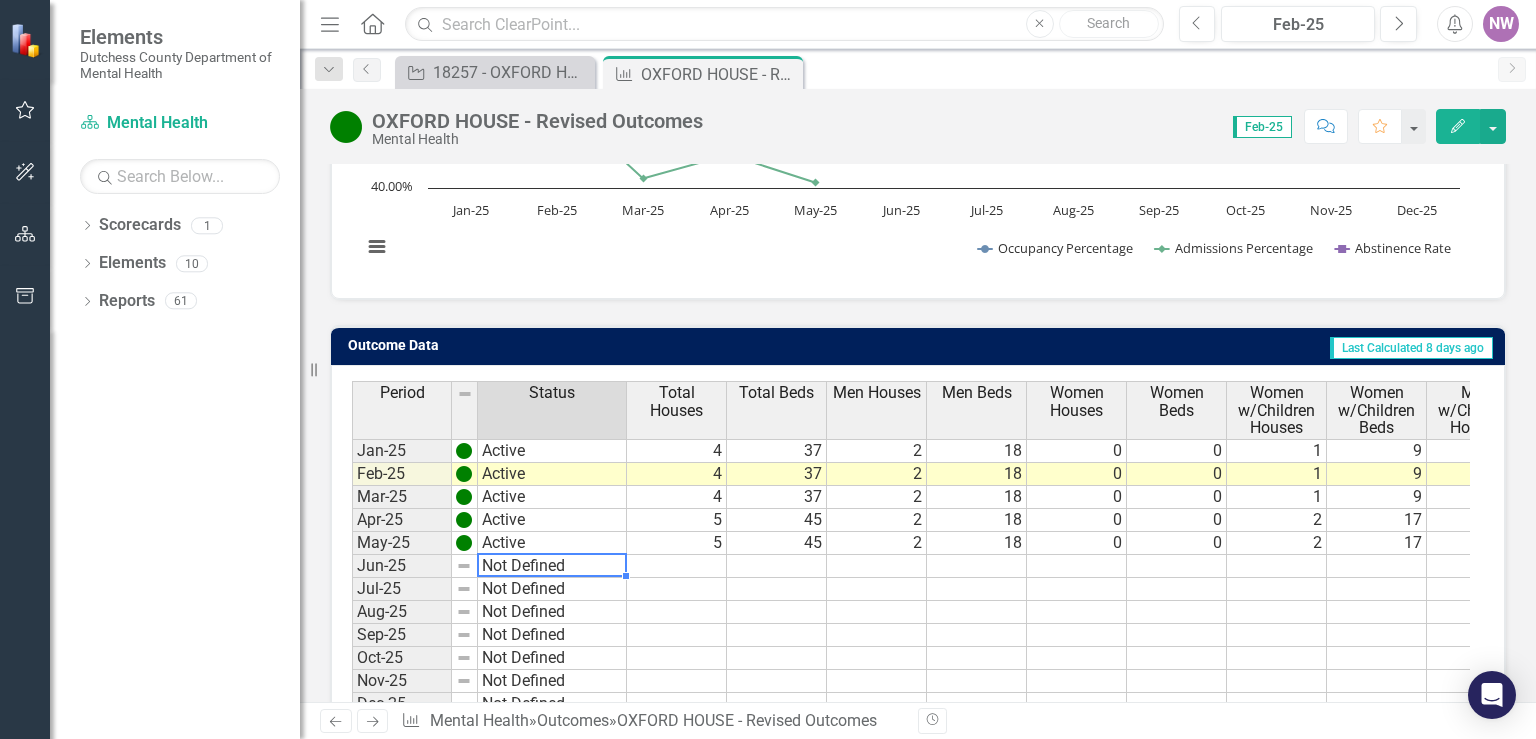 click on "Not Defined" at bounding box center (552, 566) 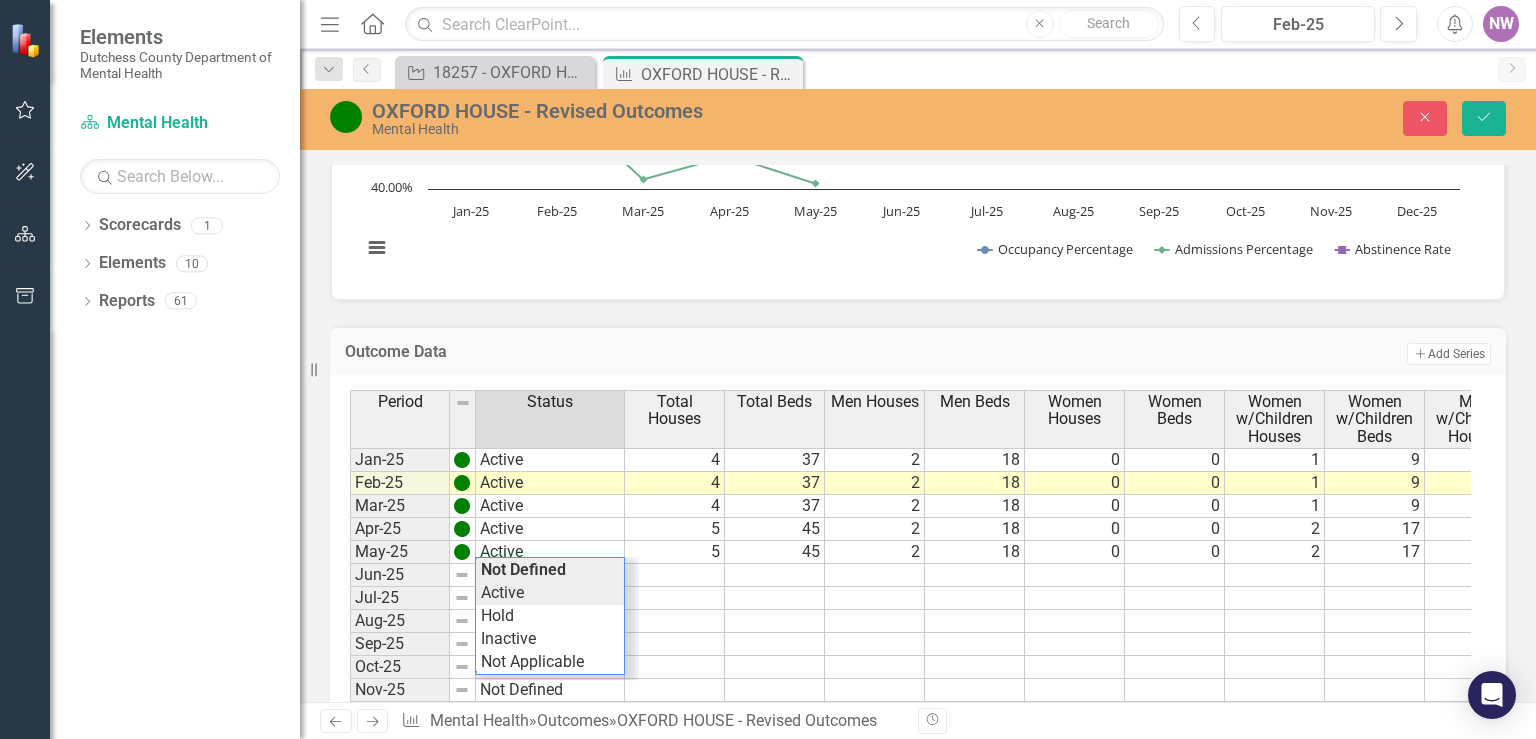 click on "Period Status Total Houses Total Beds Men Houses Men Beds Women Houses Women Beds Women w/Children Houses Women w/Children Beds Men w/Children Houses Men w/Children Beds Occupied Beds Vacant Beds Period" at bounding box center [910, 557] 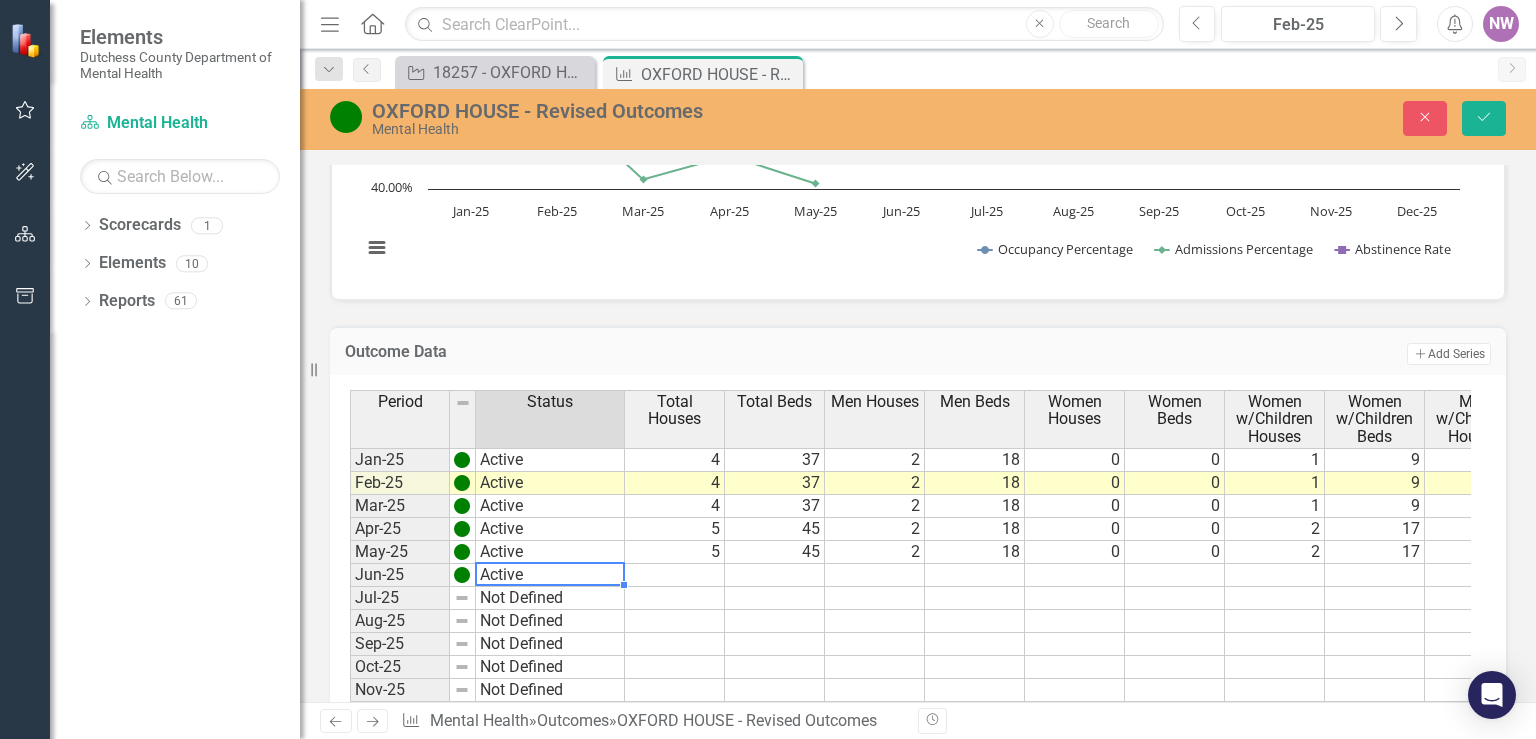 click at bounding box center [675, 460] 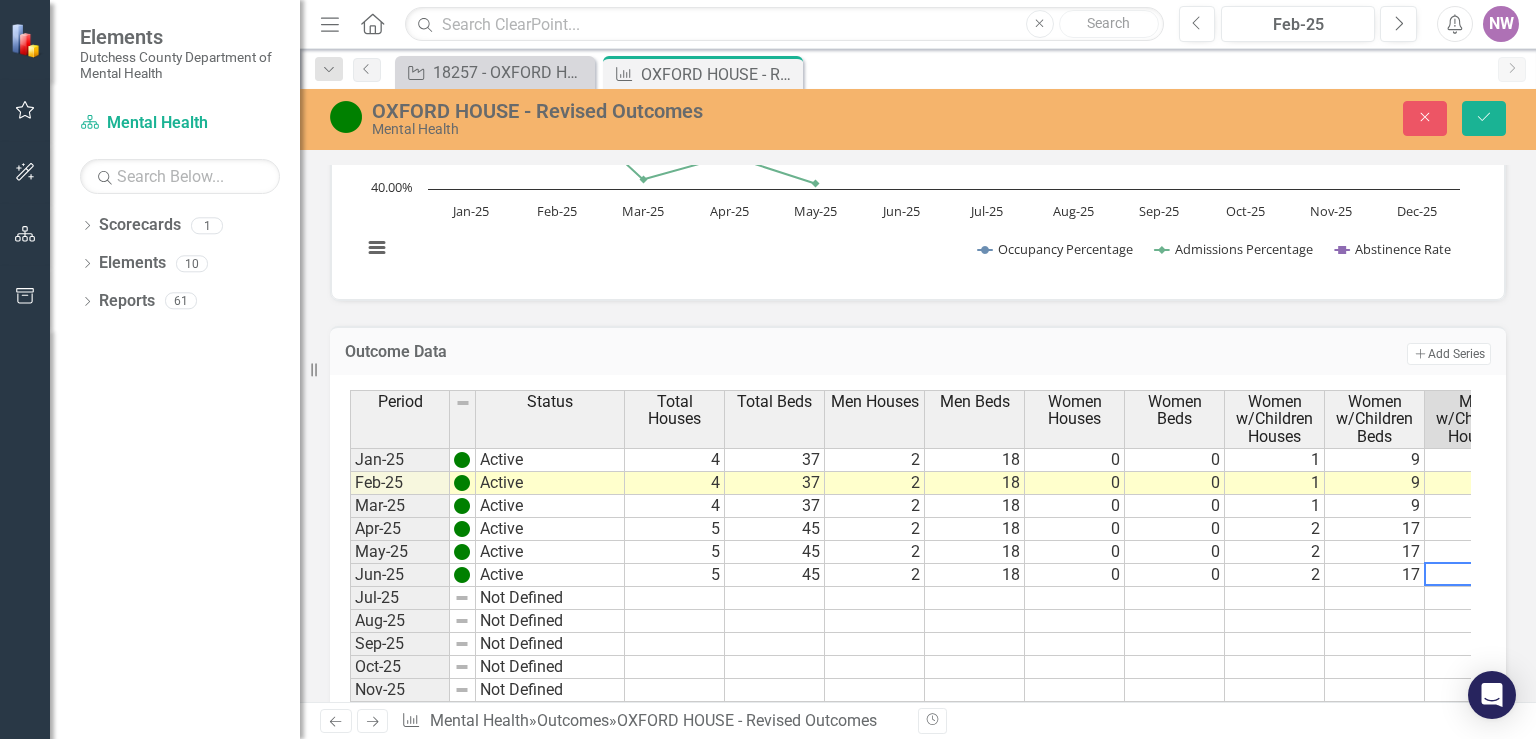 scroll, scrollTop: 0, scrollLeft: 54, axis: horizontal 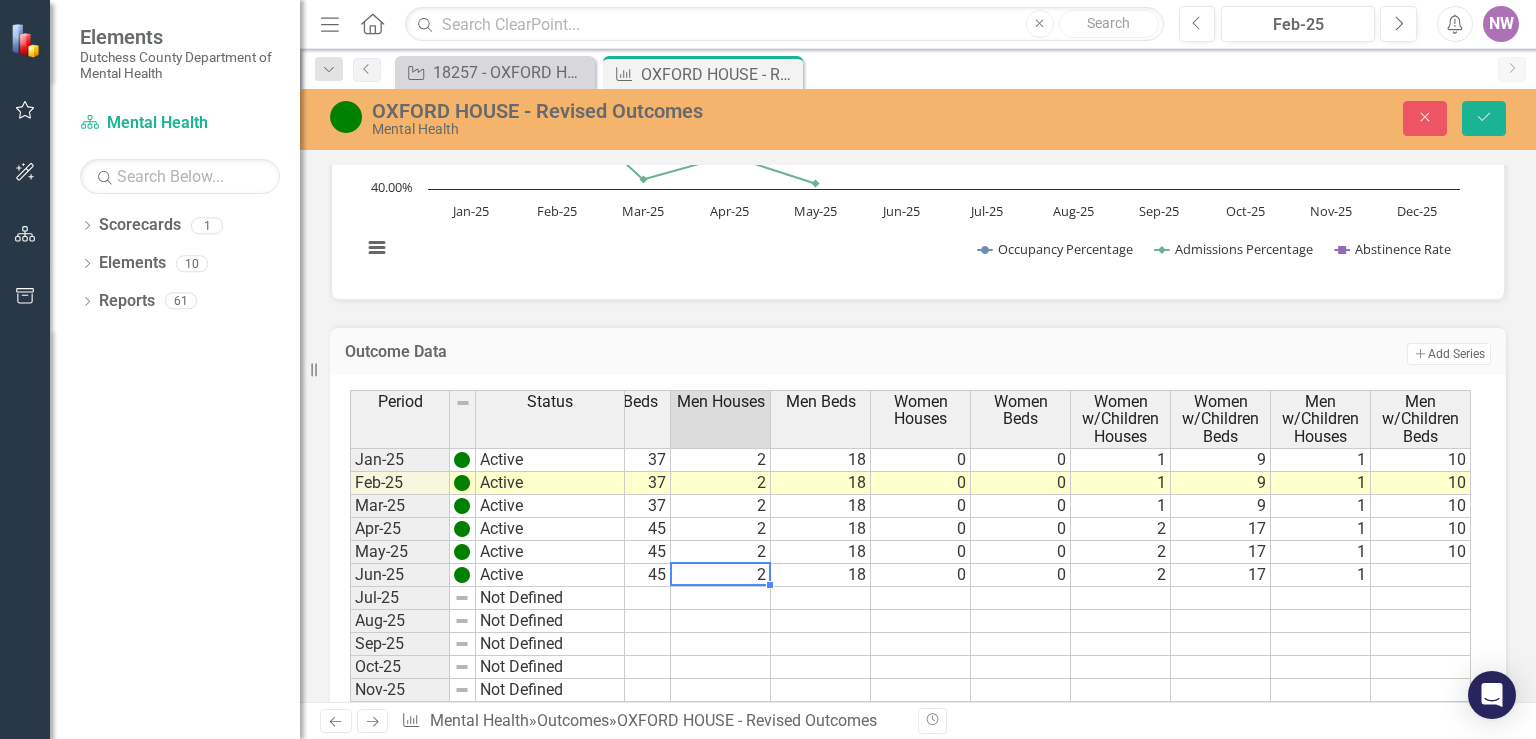 click on "2" at bounding box center [721, 575] 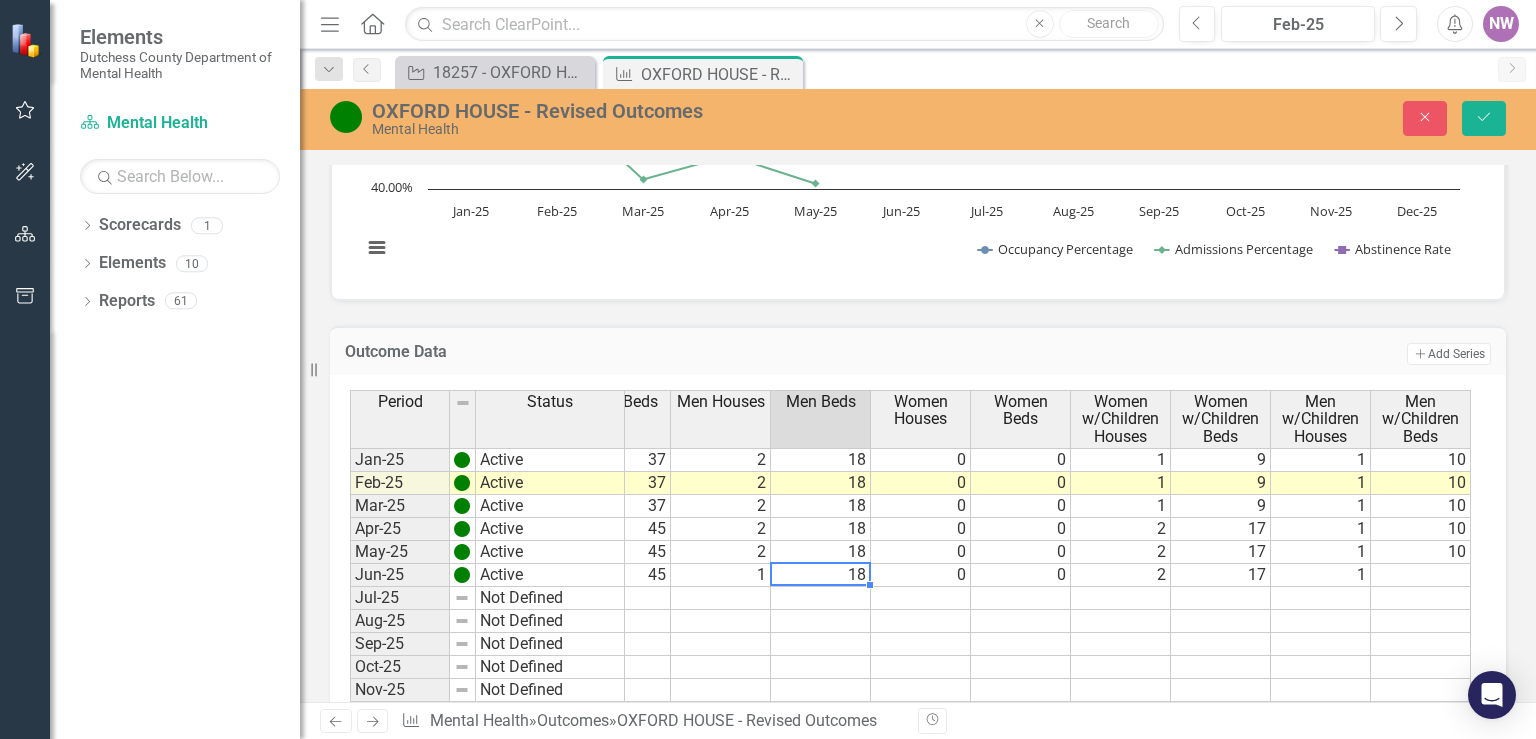 click on "Period Status Total Houses Total Beds Men Houses Men Beds Women Houses Women Beds Women w/Children Houses Women w/Children Beds Men w/Children Houses Men w/Children Beds Occupied Beds Vacant Beds Occupancy Percentage Vacancy Percentage Total Applications Total Admissions Admissions Percentage Voluntary Departures Relapse Departures Other Departures Total Departures" at bounding box center [196, 557] 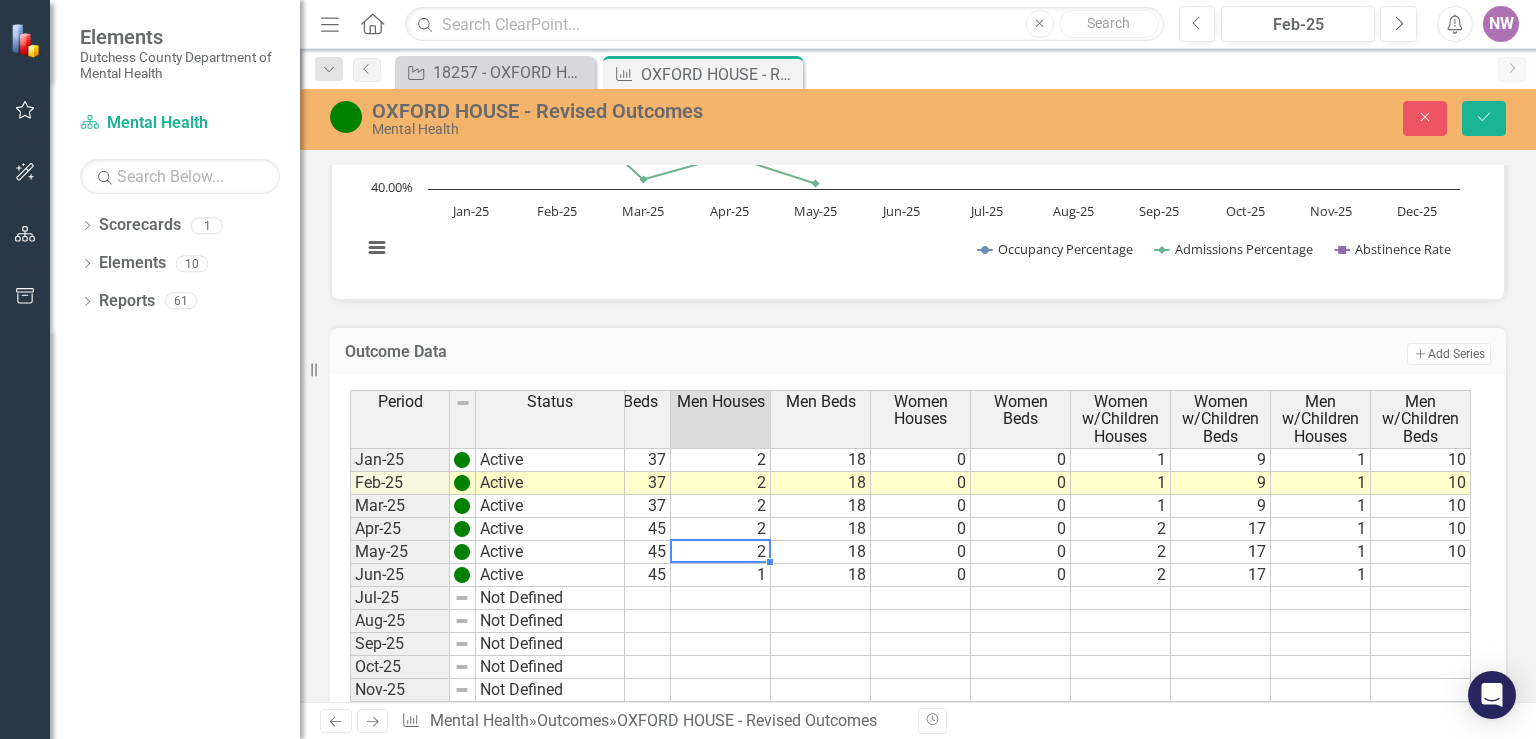 click on "1" at bounding box center [721, 460] 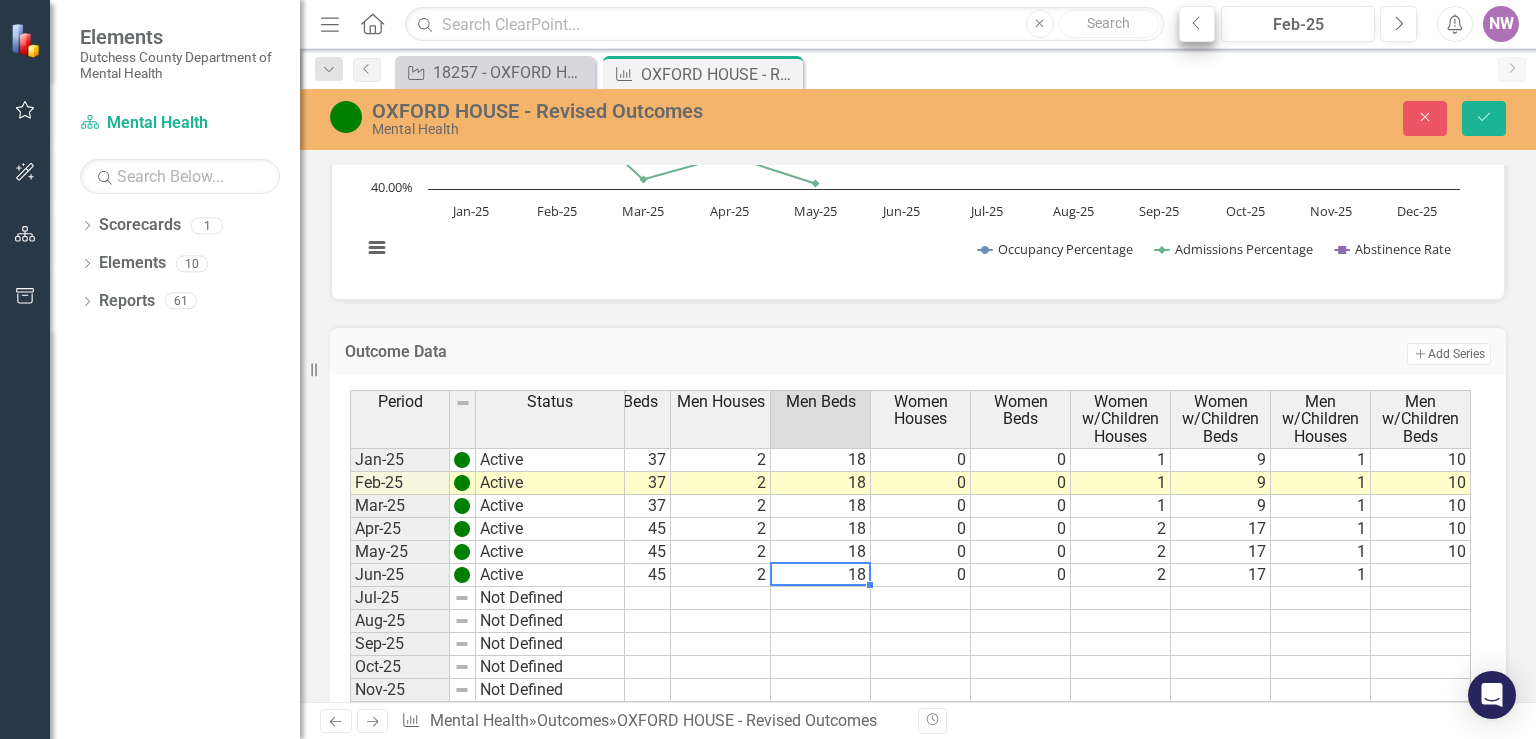 type on "18" 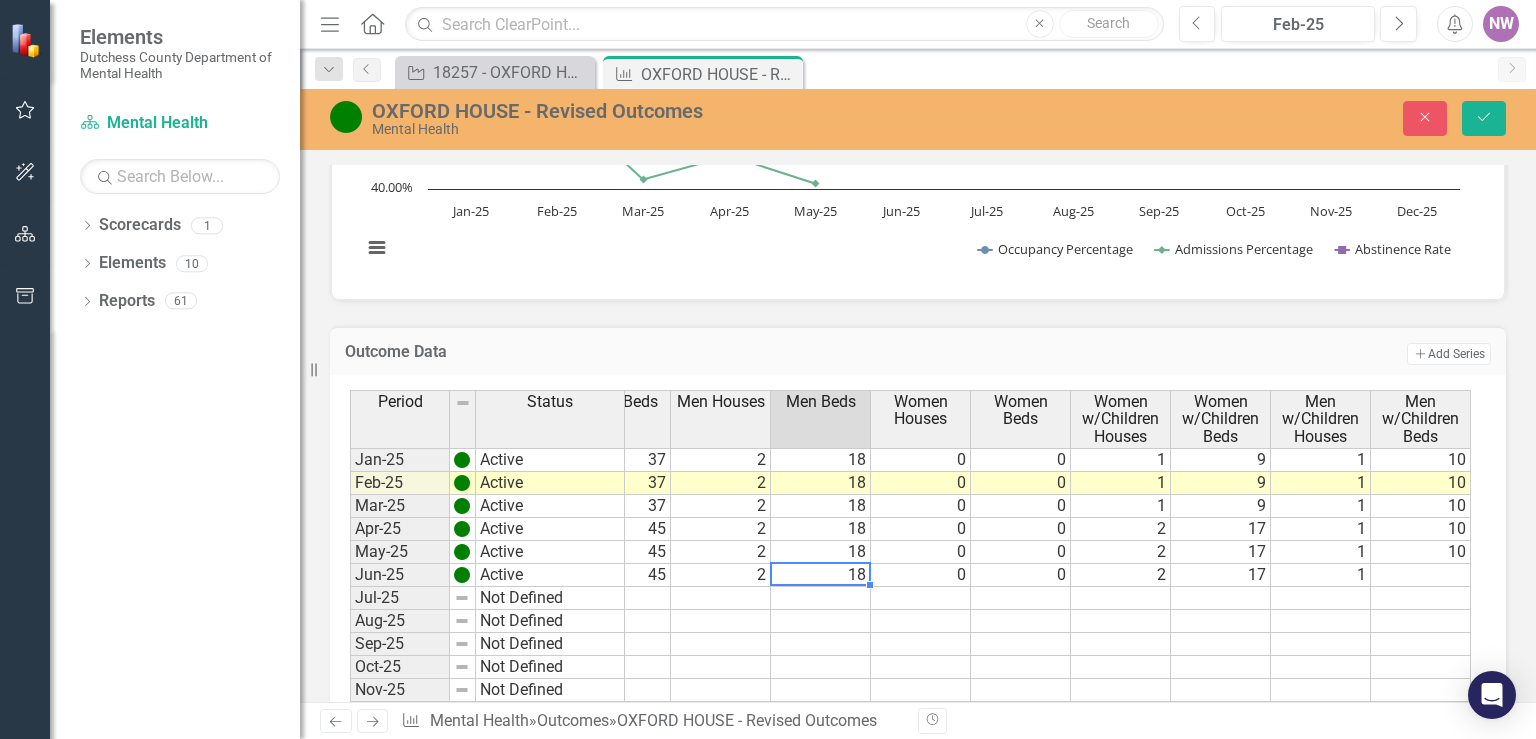 click on "Period Status Total Houses Total Beds Men Houses Men Beds Women Houses Women Beds Women w/Children Houses Women w/Children Beds Men w/Children Houses Men w/Children Beds Occupied Beds Vacant Beds Occupancy Percentage Vacancy Percentage Total Applications Total Admissions Admissions Percentage Voluntary Departures Relapse Departures Other Departures Total Departures" at bounding box center [196, 557] 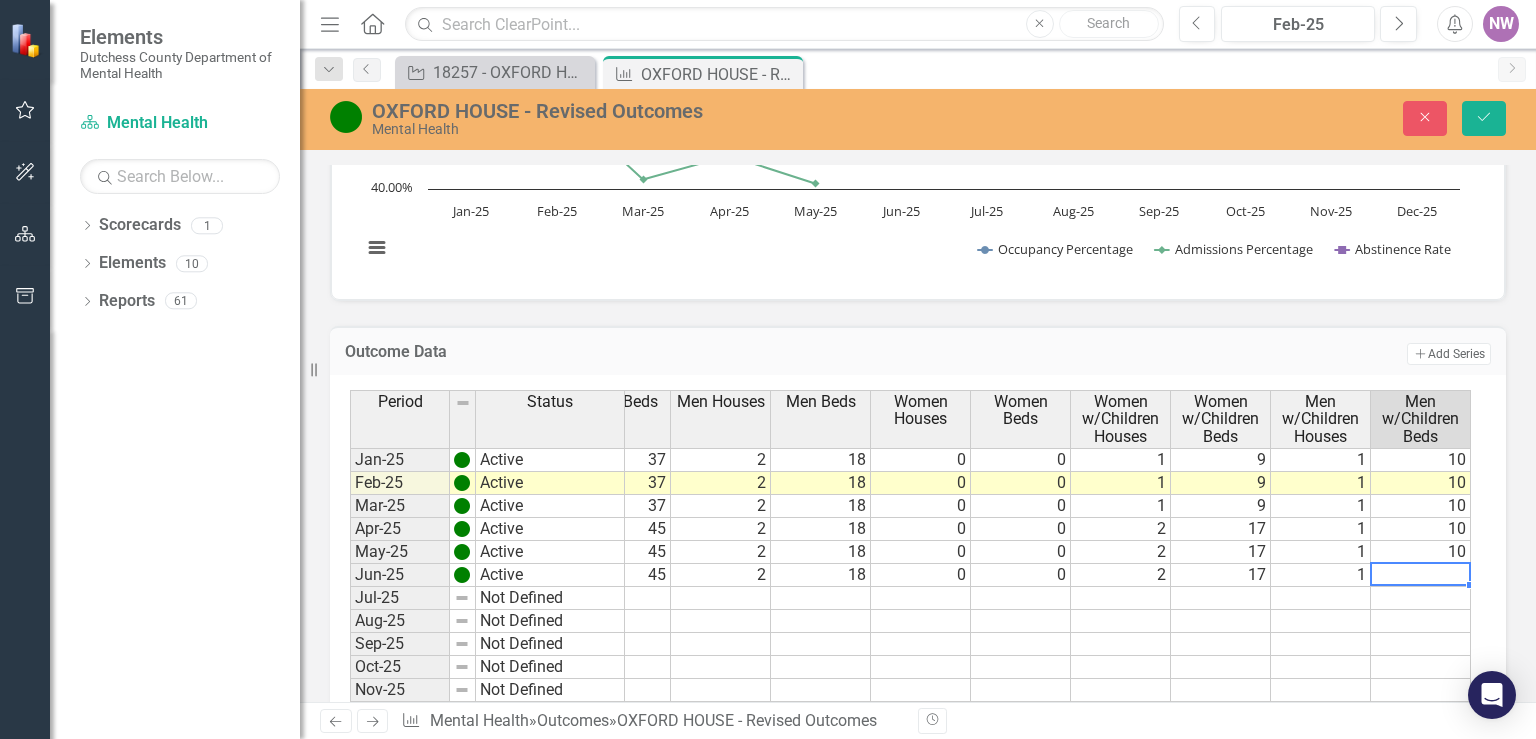 click at bounding box center (1421, 575) 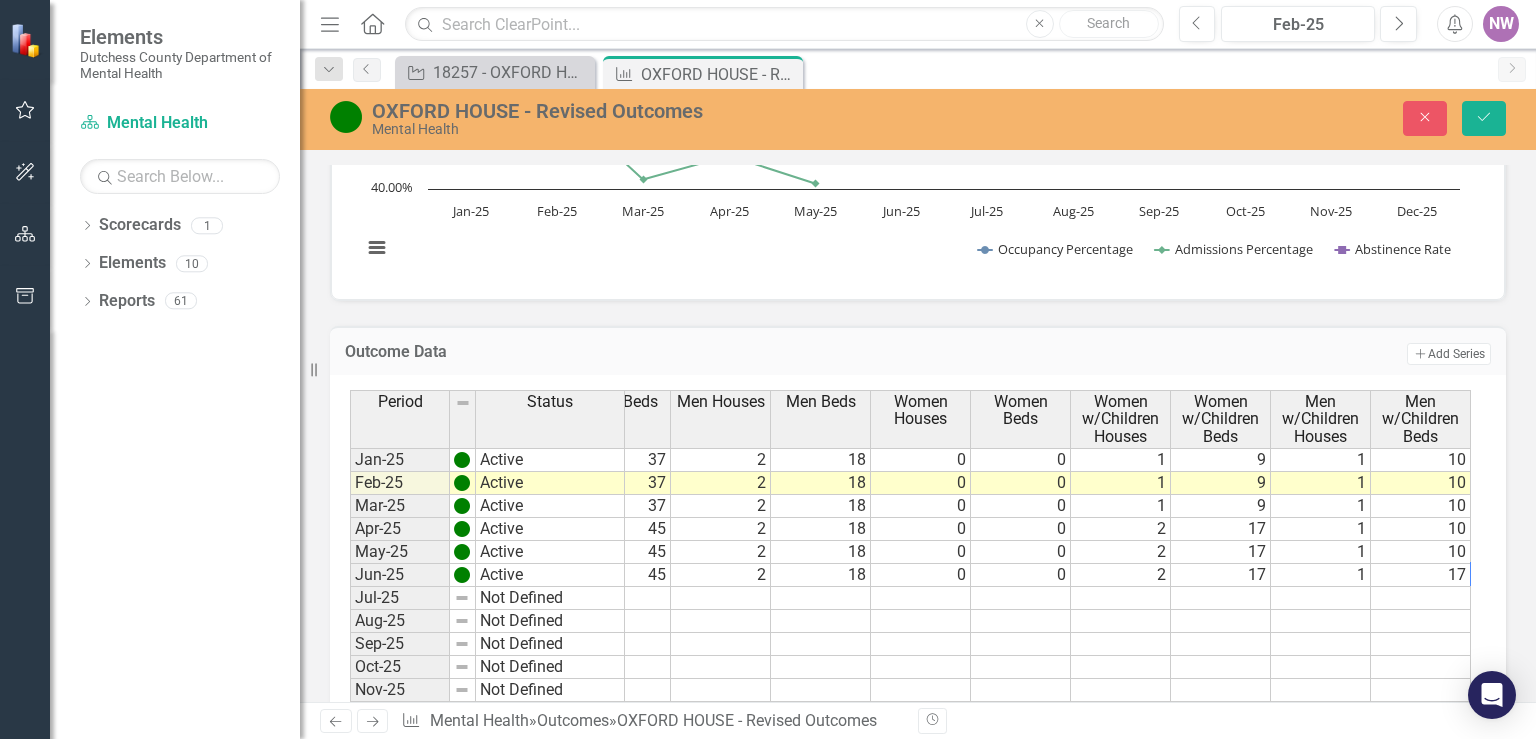 scroll, scrollTop: 0, scrollLeft: 254, axis: horizontal 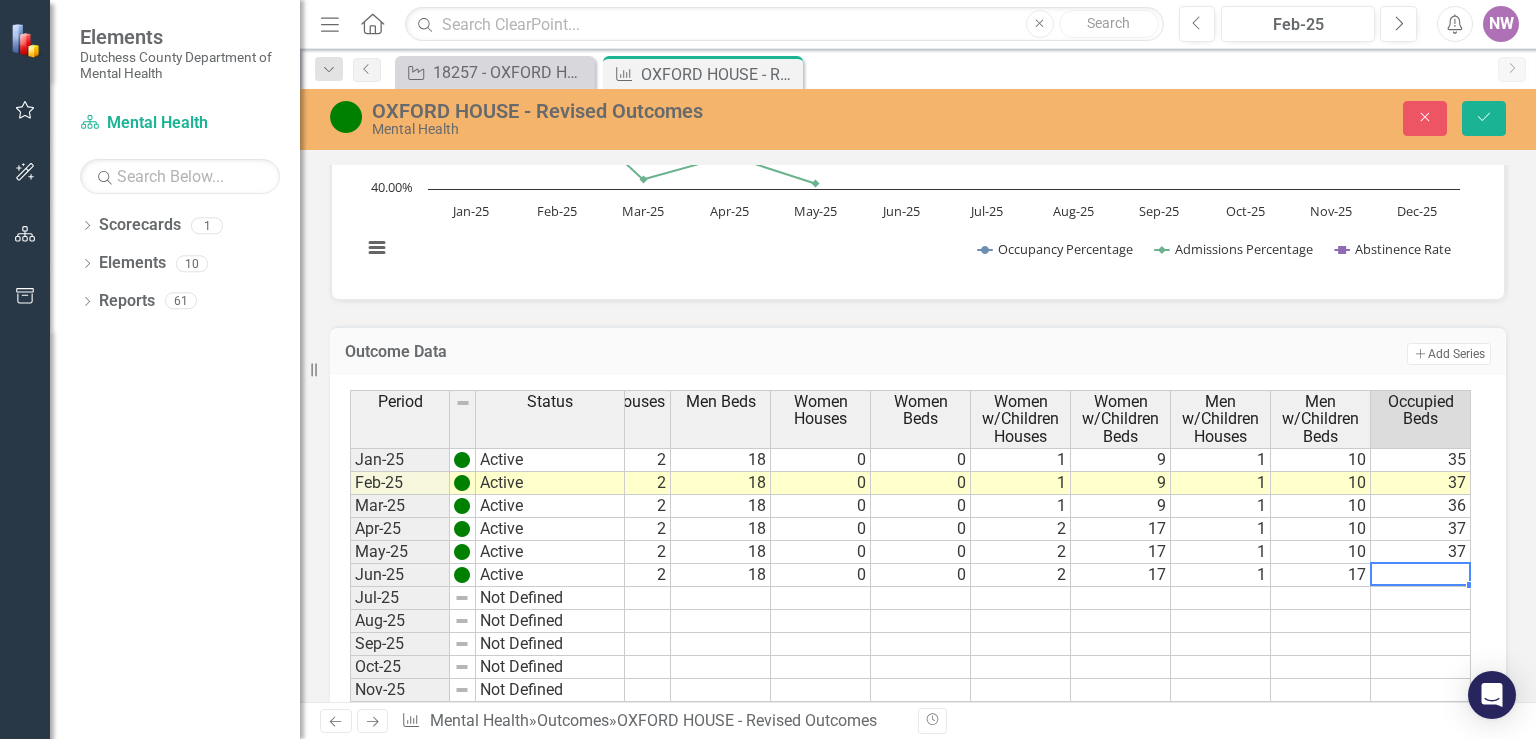 click on "10" at bounding box center (1321, 460) 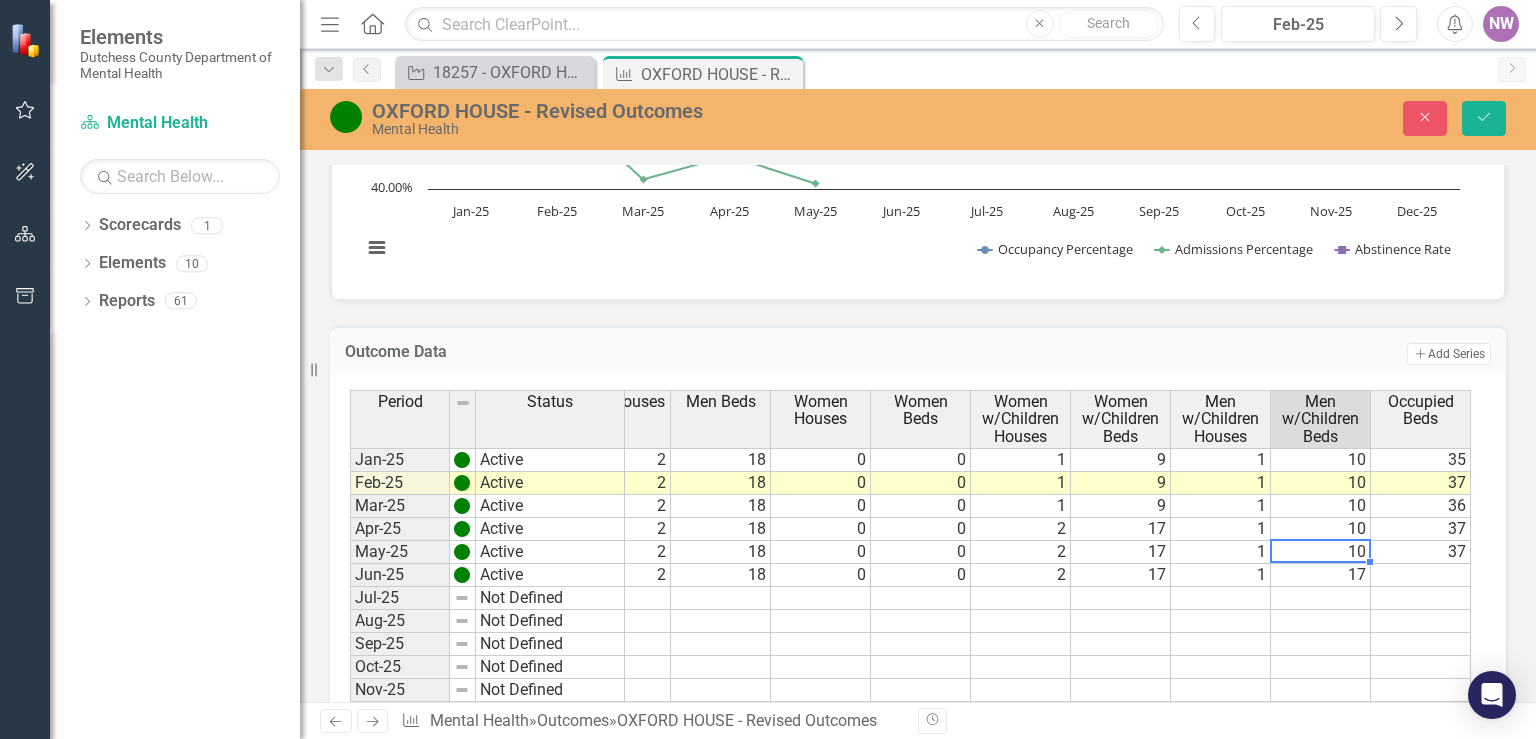 click on "17" at bounding box center (1321, 460) 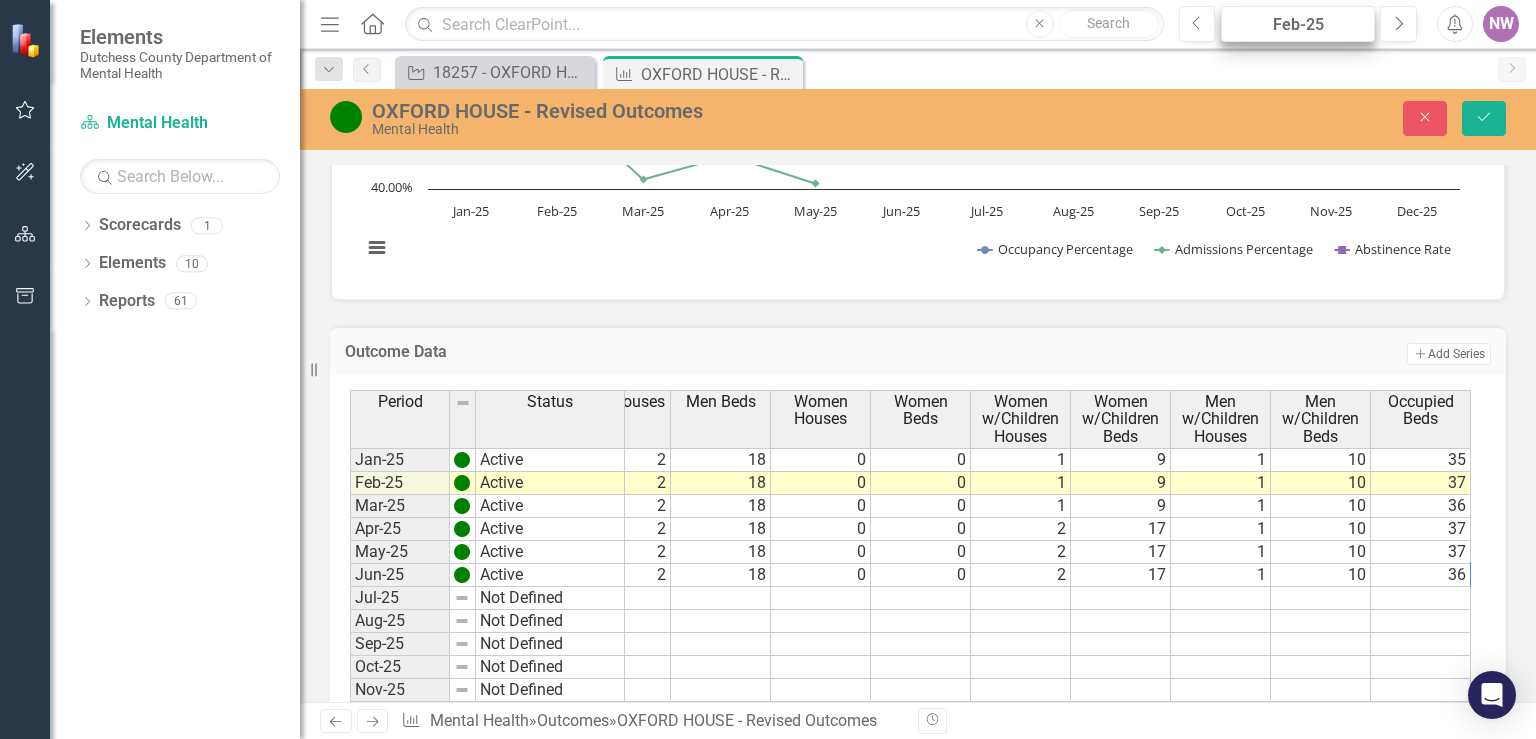 scroll, scrollTop: 0, scrollLeft: 354, axis: horizontal 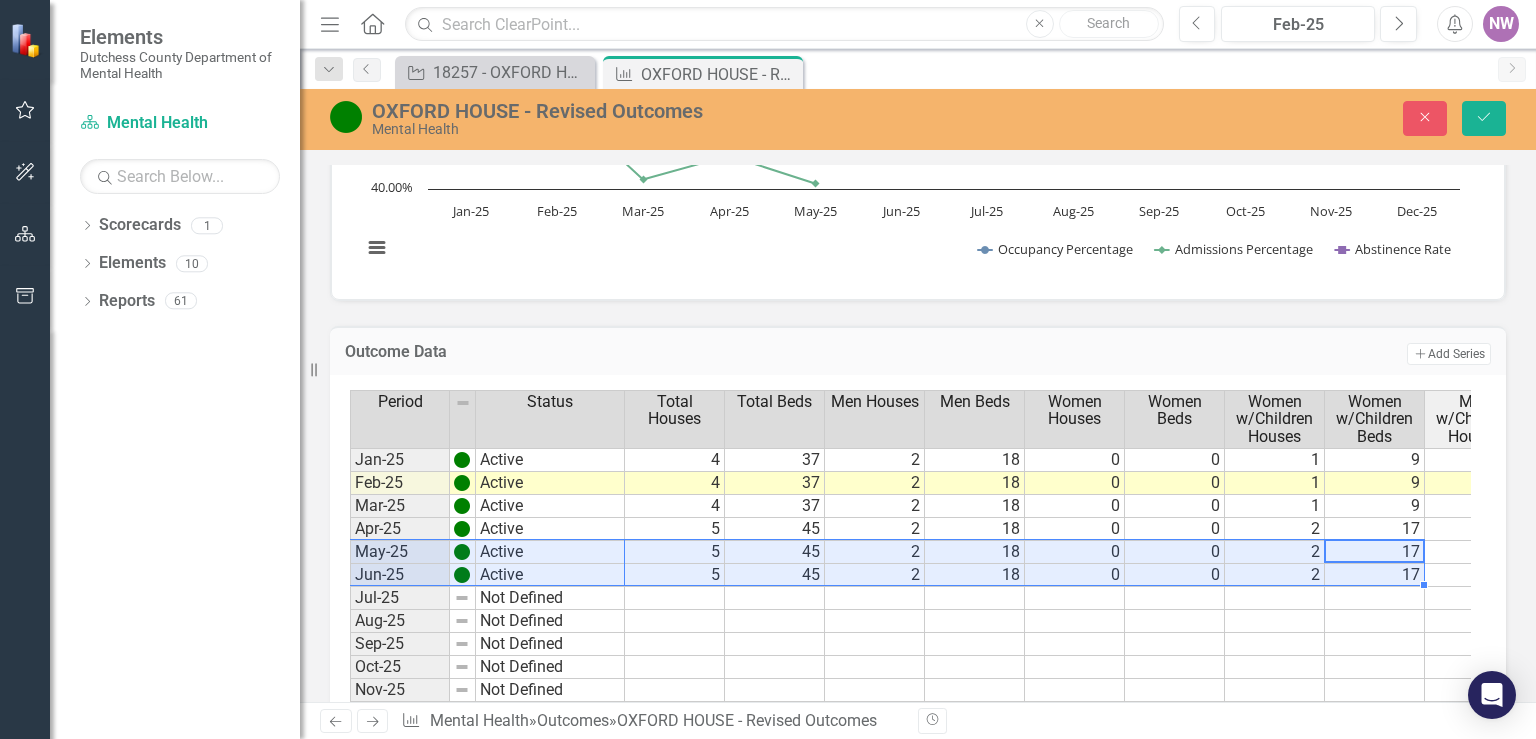 drag, startPoint x: 971, startPoint y: 545, endPoint x: 222, endPoint y: 564, distance: 749.24097 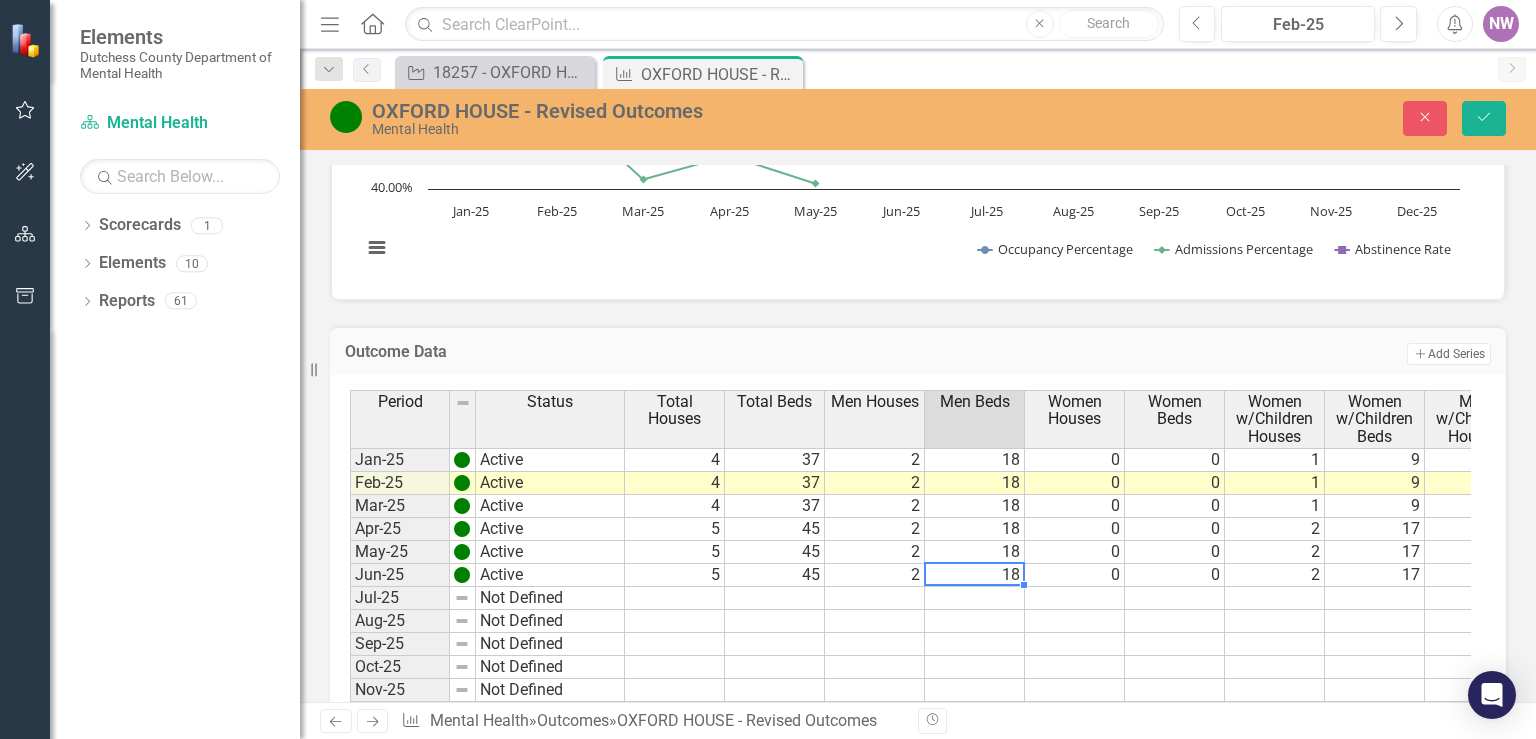 scroll, scrollTop: 0, scrollLeft: 457, axis: horizontal 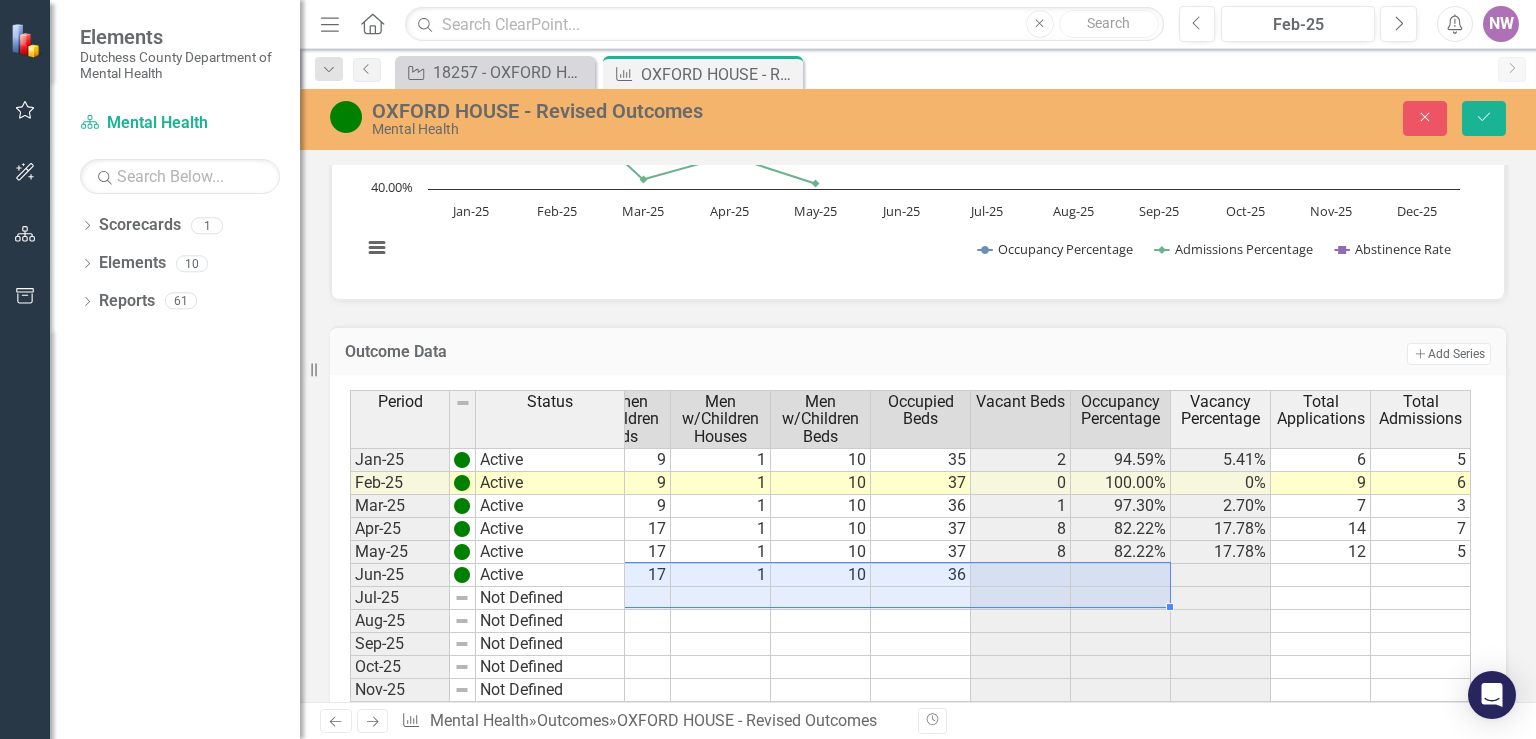 drag, startPoint x: 988, startPoint y: 572, endPoint x: 1088, endPoint y: 599, distance: 103.58089 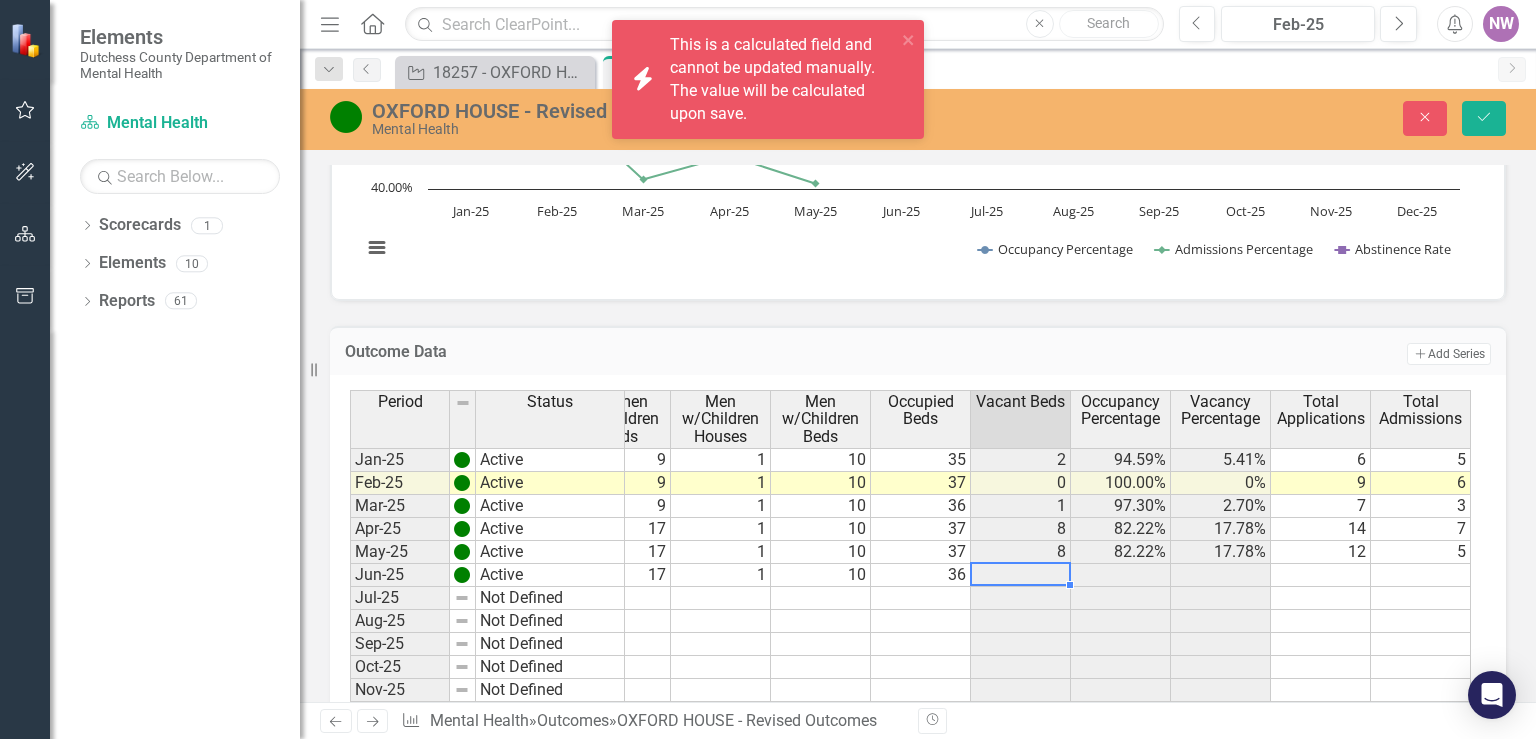 click at bounding box center (1021, 575) 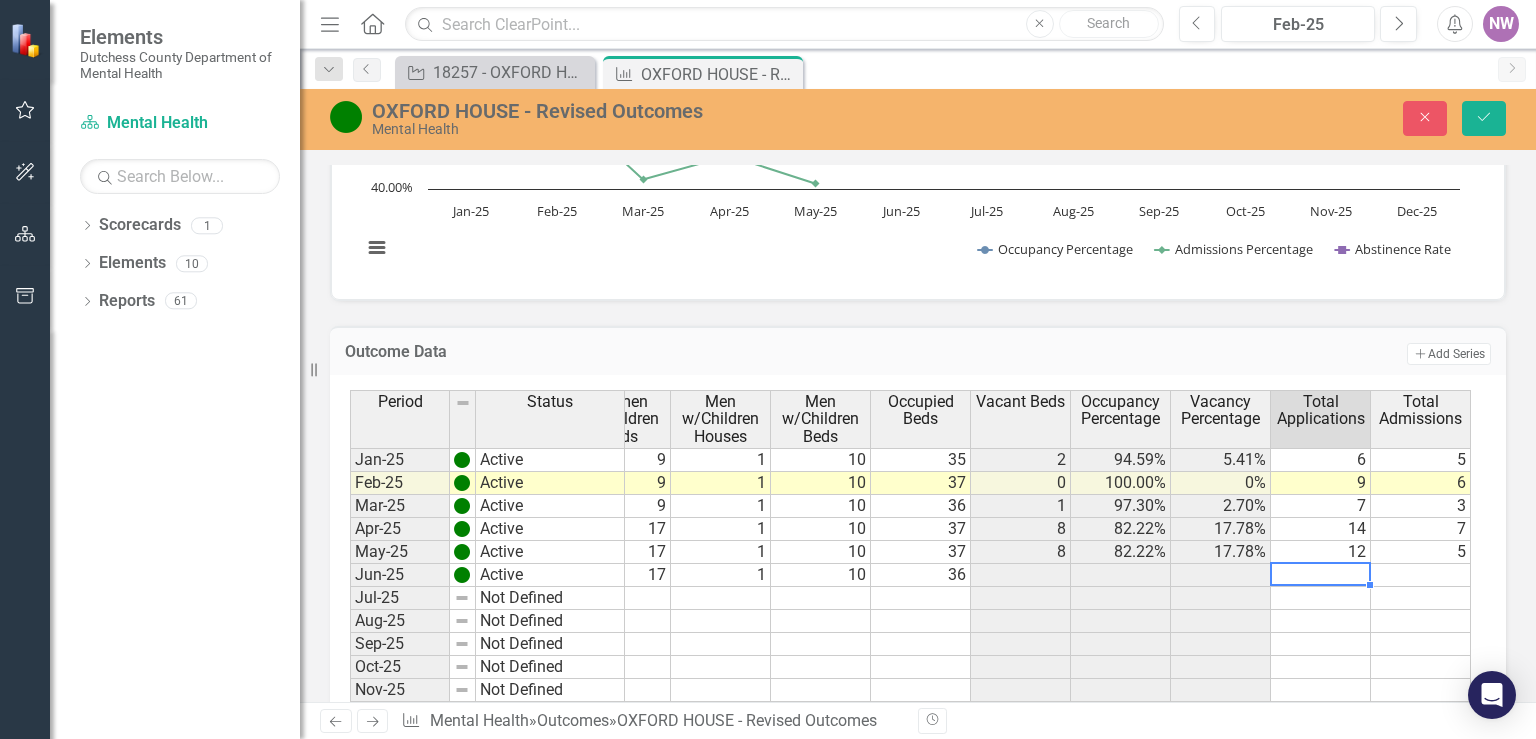 click at bounding box center (1321, 575) 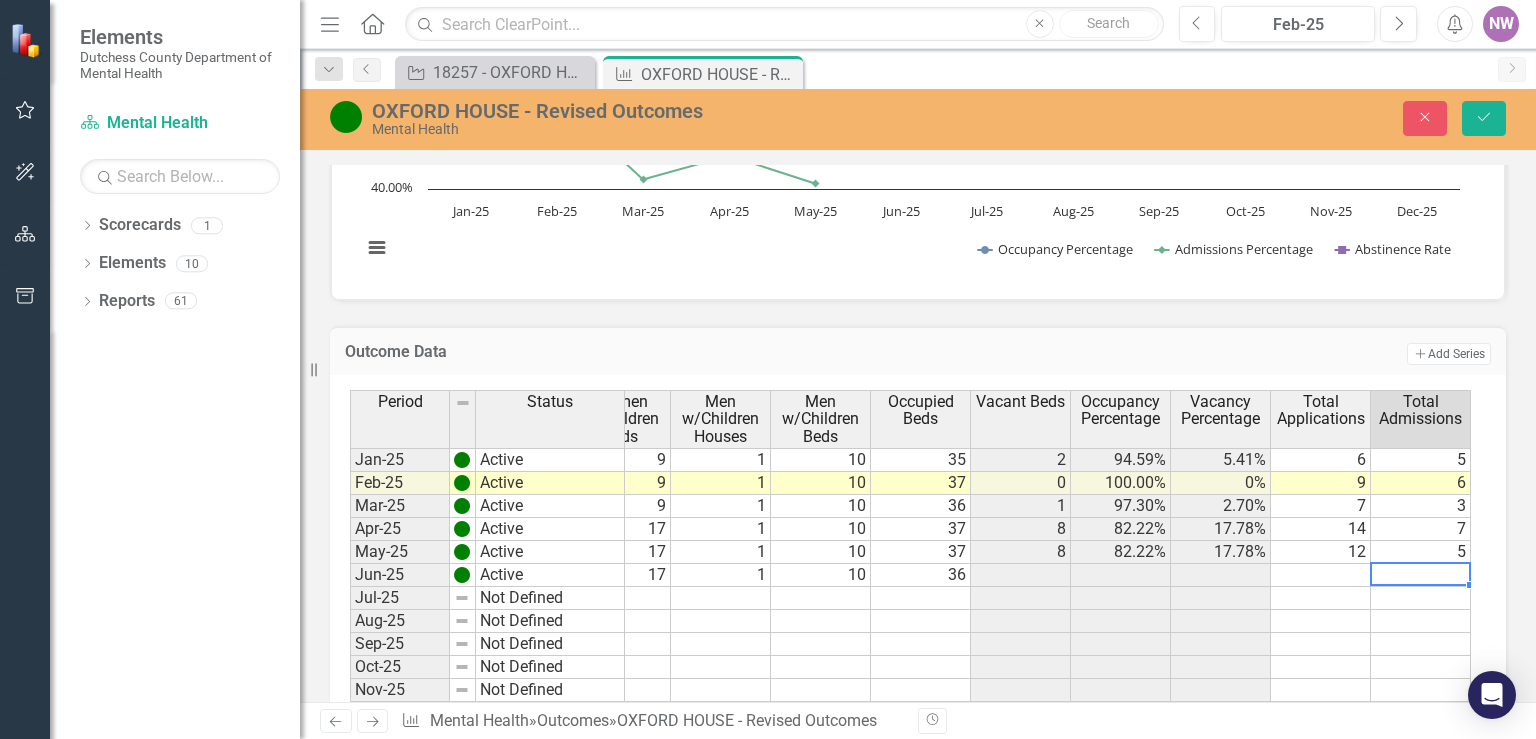 click at bounding box center (1321, 460) 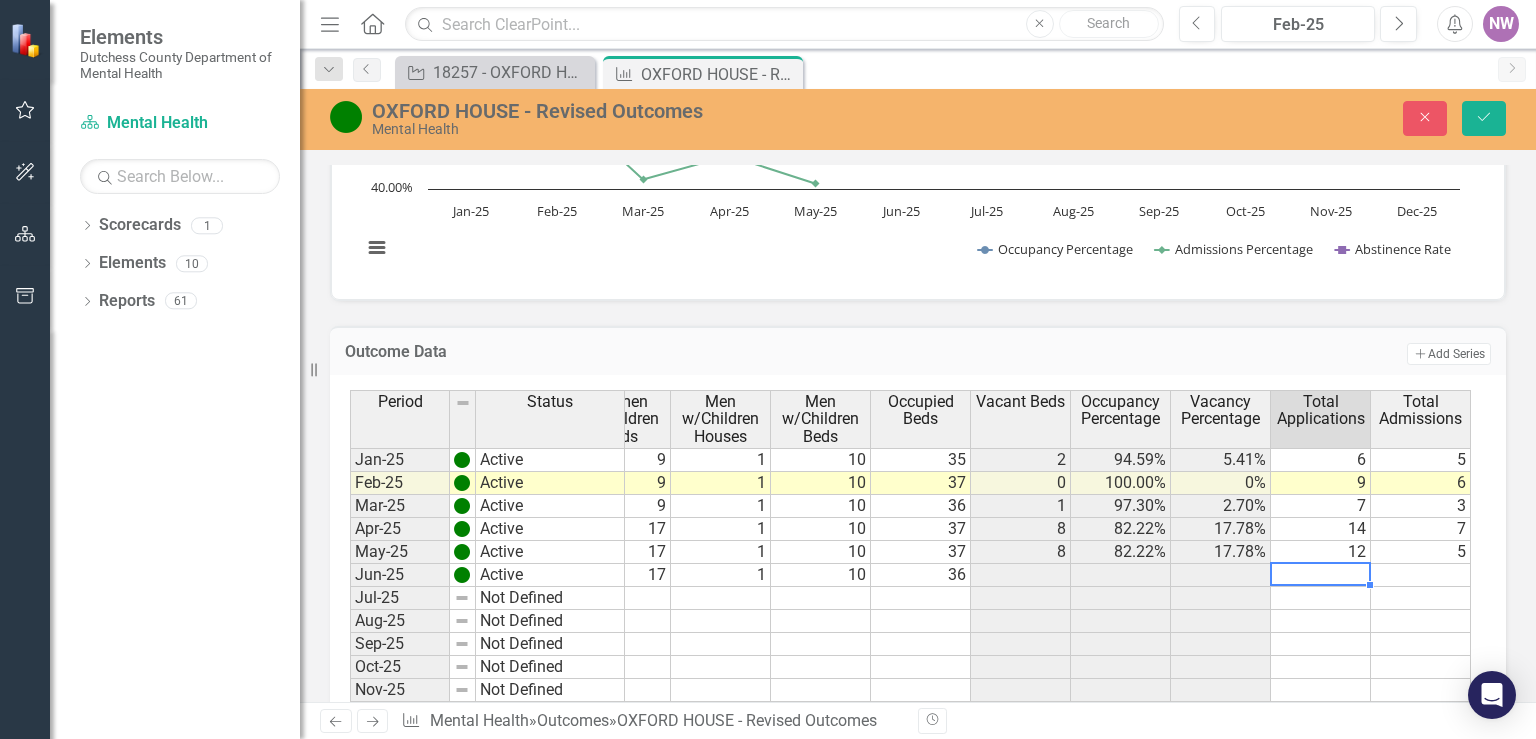 click at bounding box center (1321, 575) 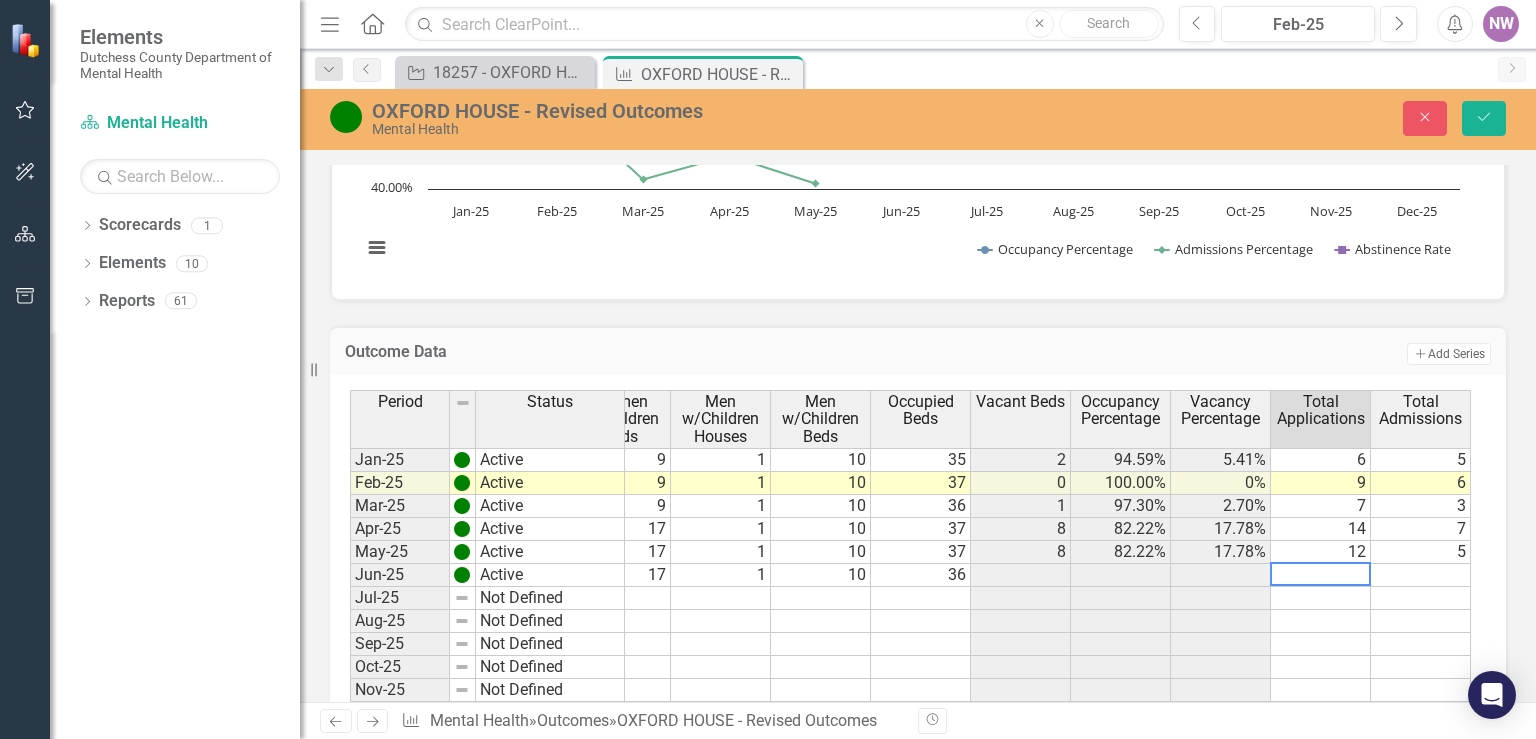 click at bounding box center [1320, 574] 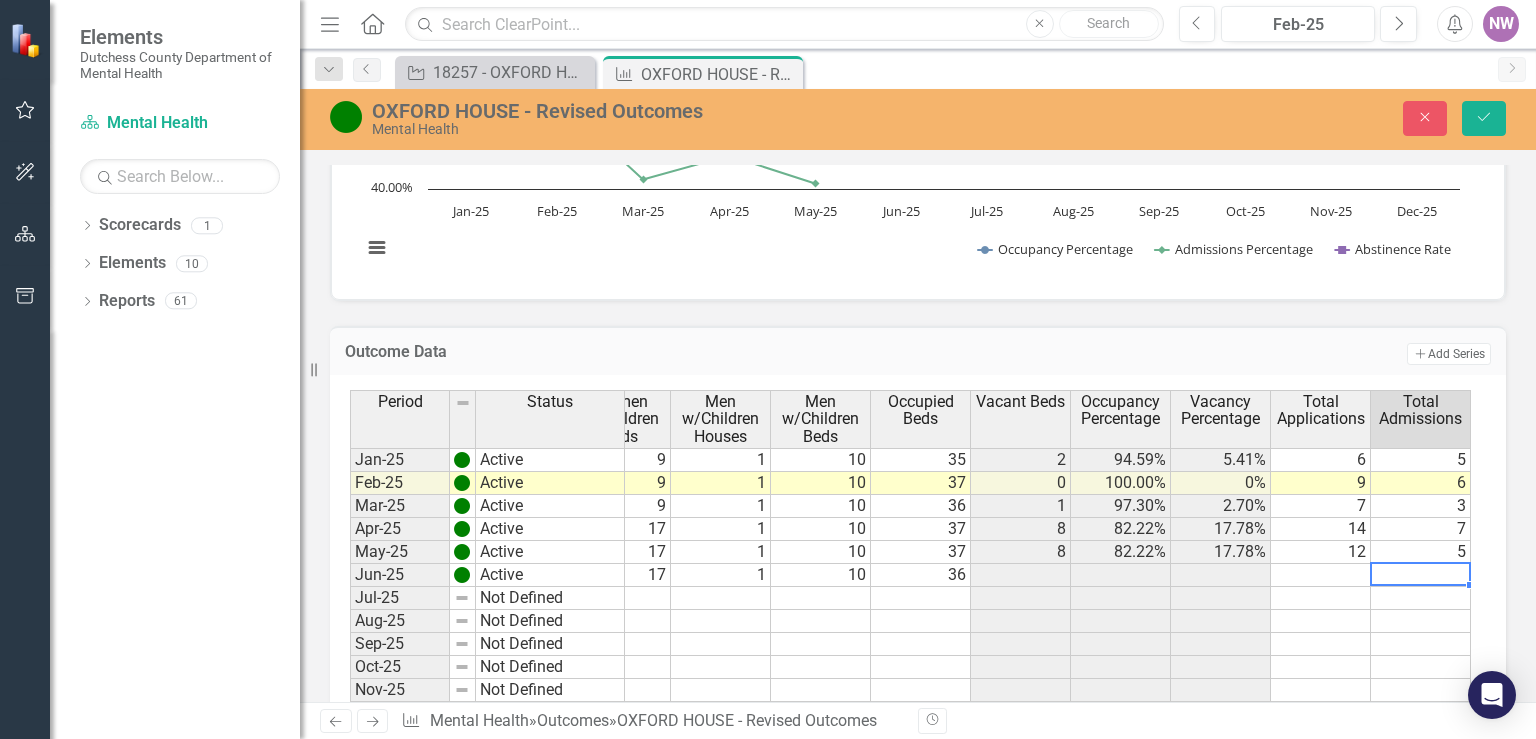 click at bounding box center [1321, 460] 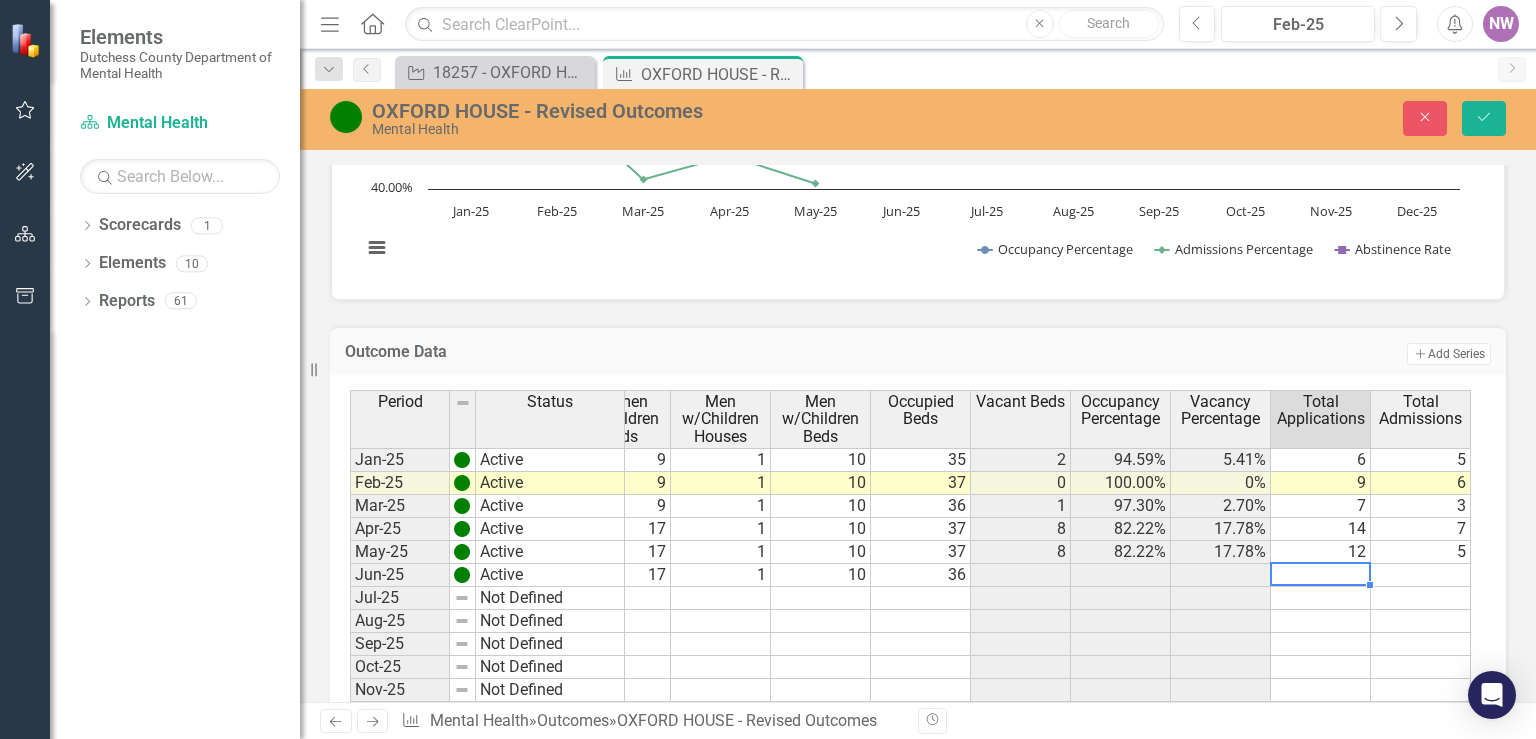 click at bounding box center [1321, 575] 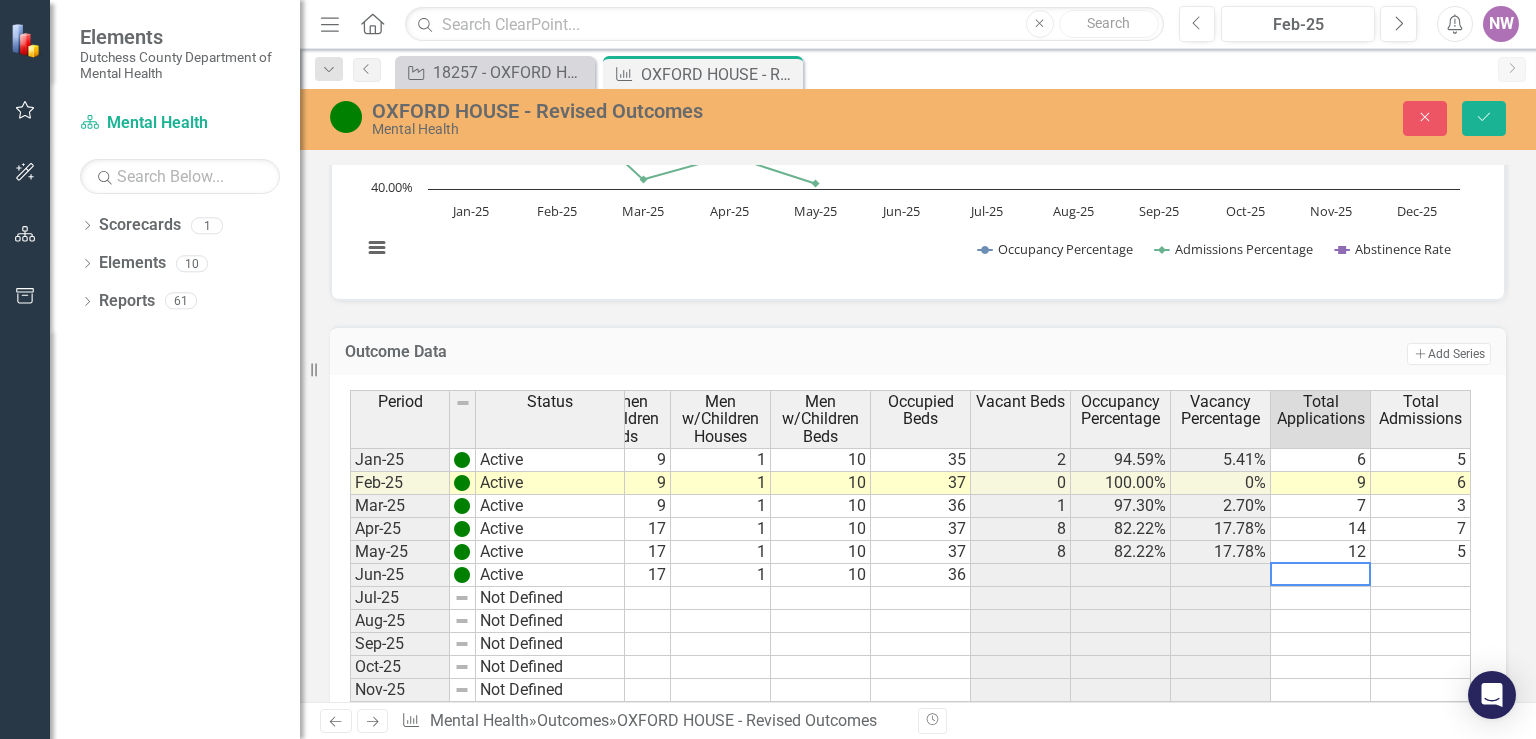 click at bounding box center (1320, 574) 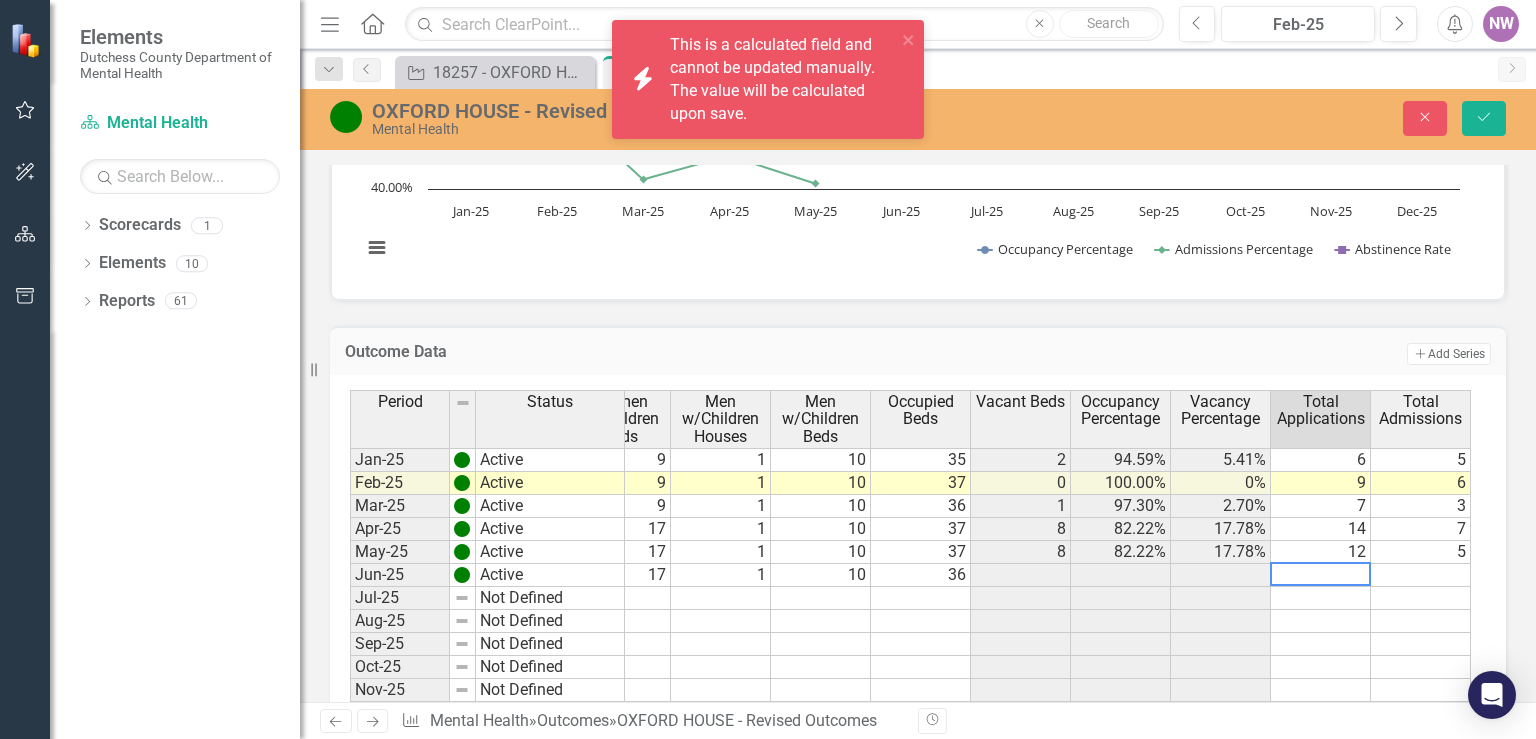 click at bounding box center (1320, 574) 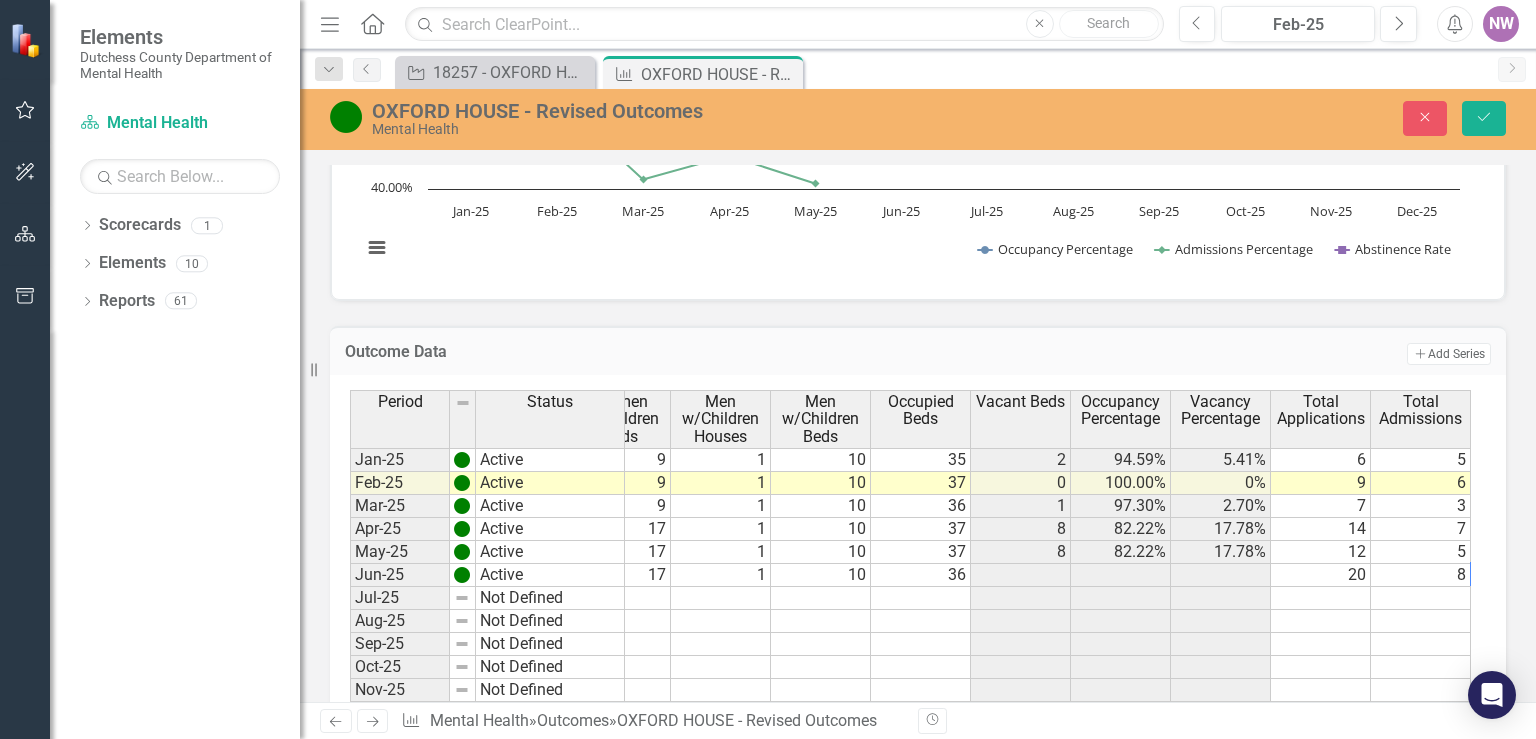 scroll, scrollTop: 0, scrollLeft: 854, axis: horizontal 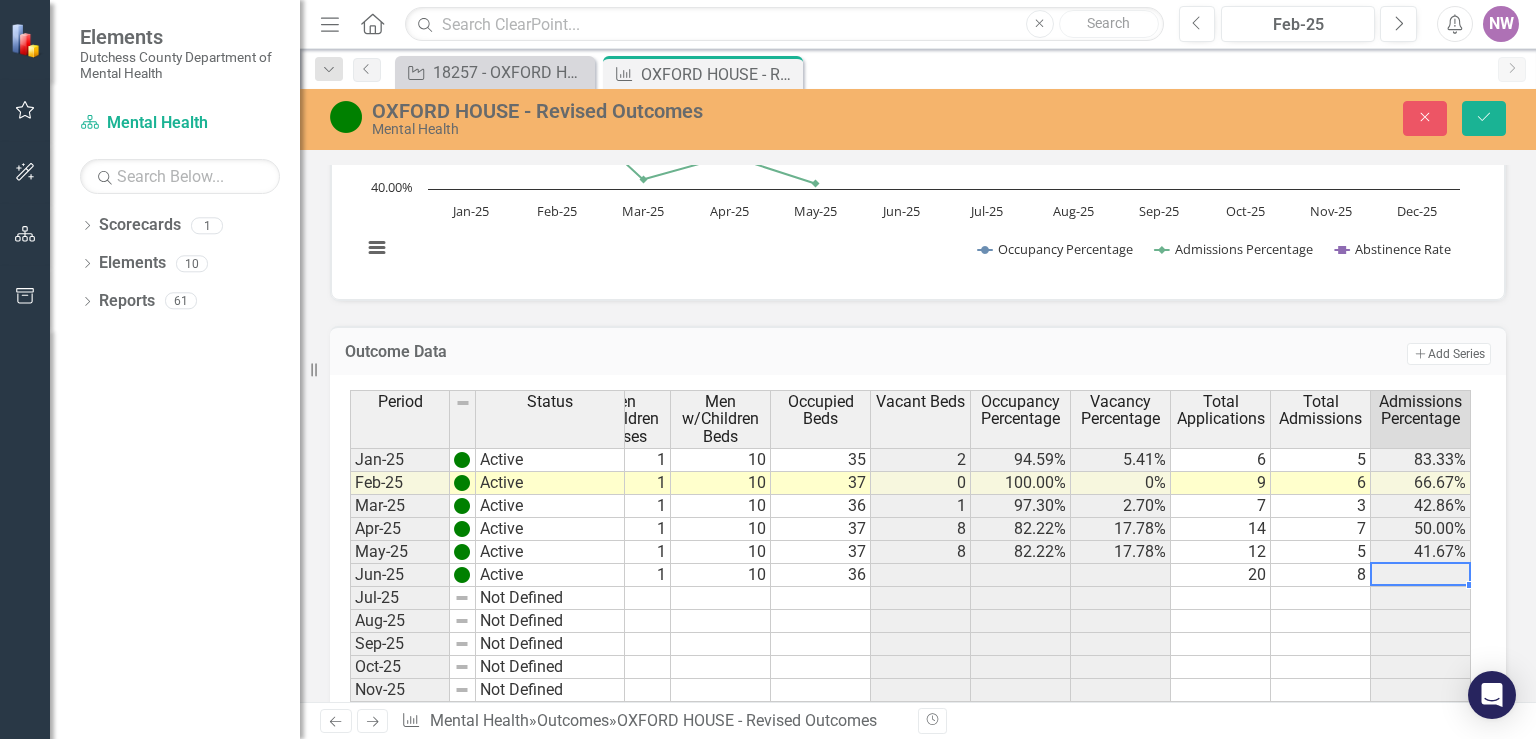 type on "8" 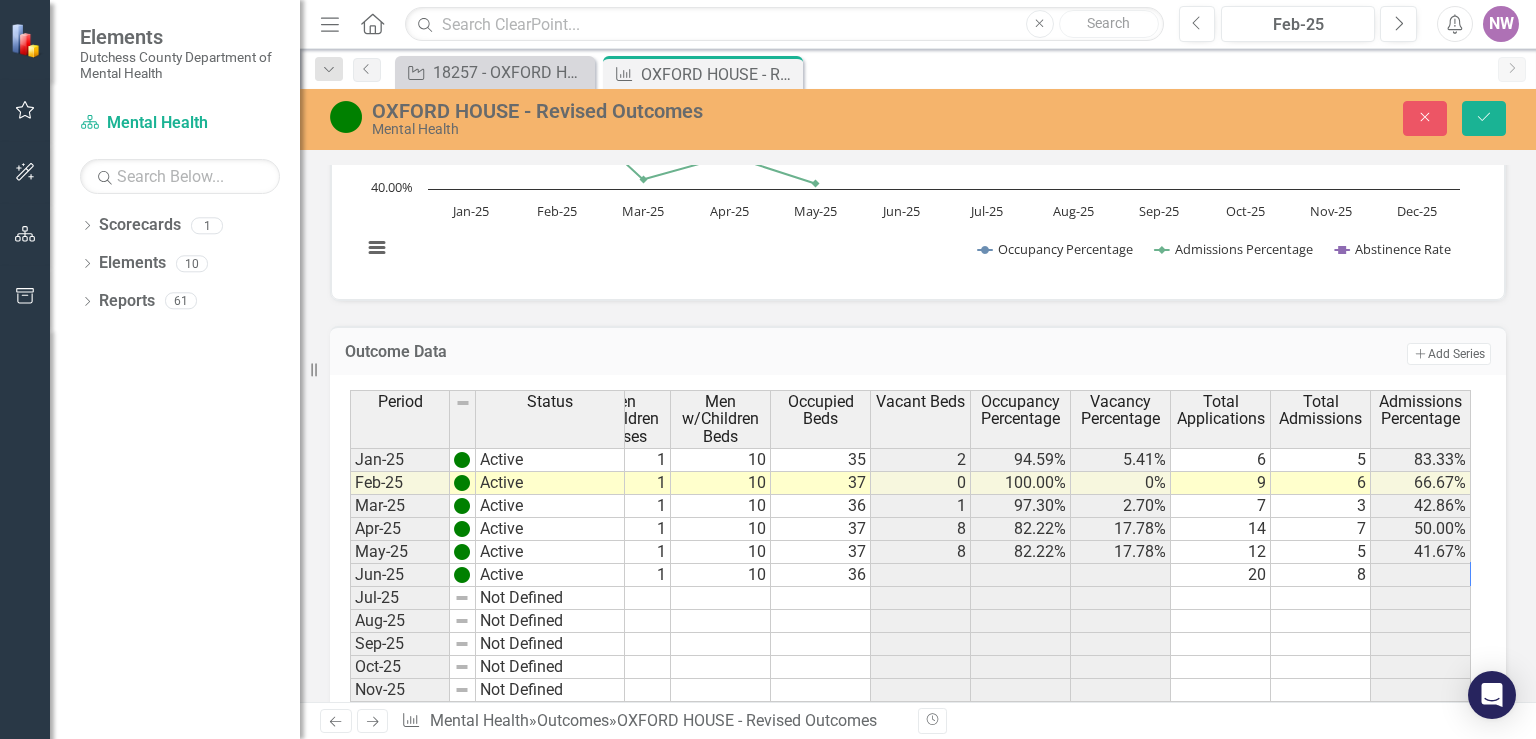 scroll, scrollTop: 0, scrollLeft: 954, axis: horizontal 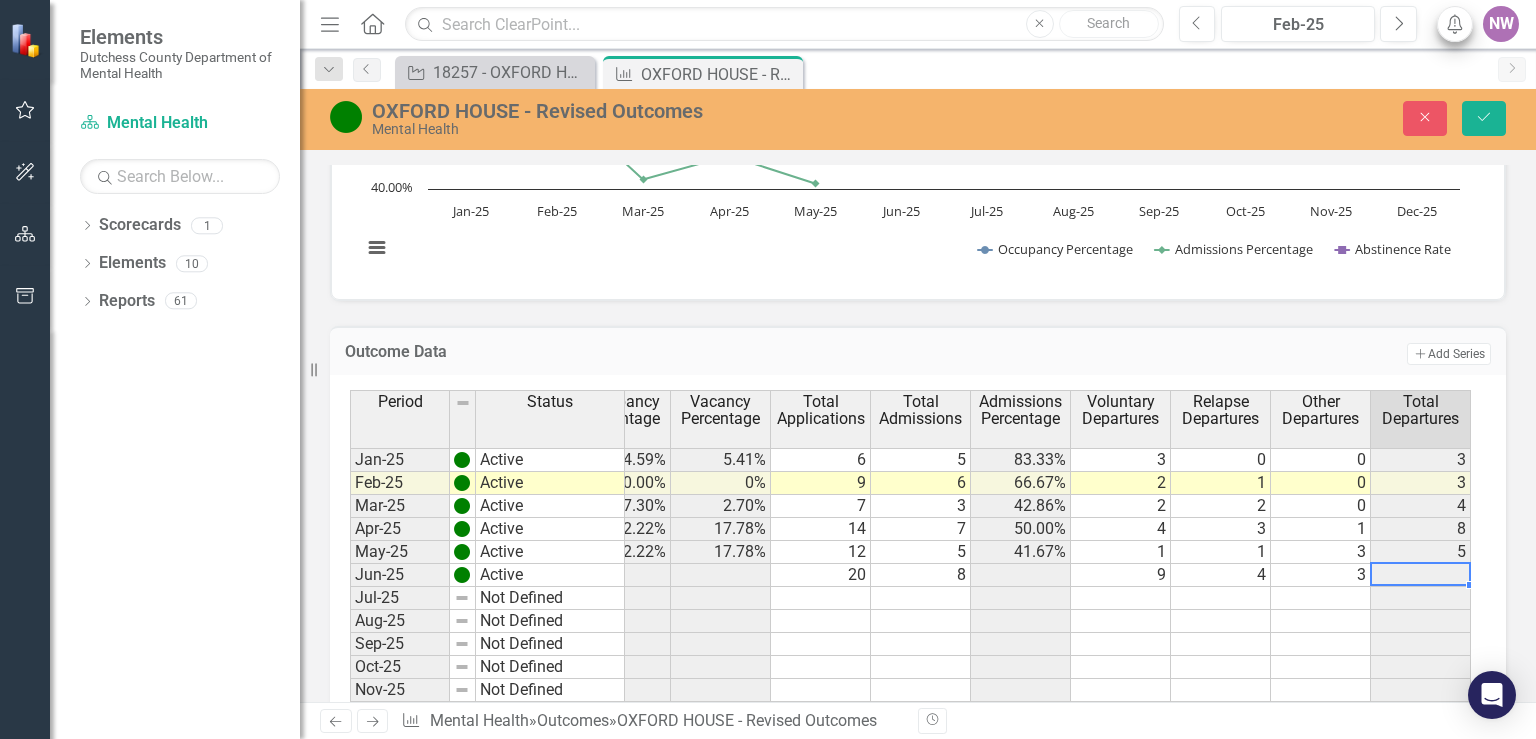type on "3" 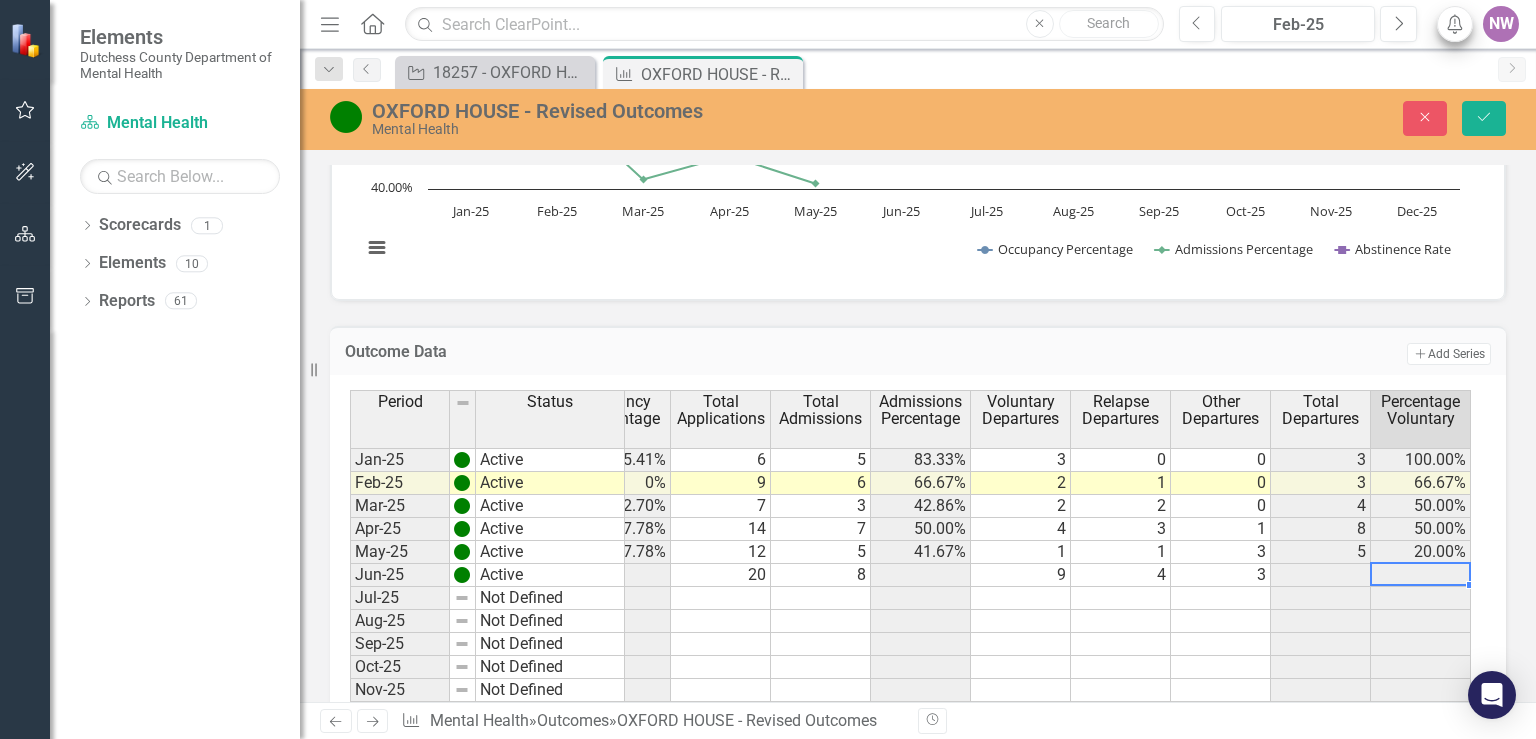 scroll, scrollTop: 0, scrollLeft: 1454, axis: horizontal 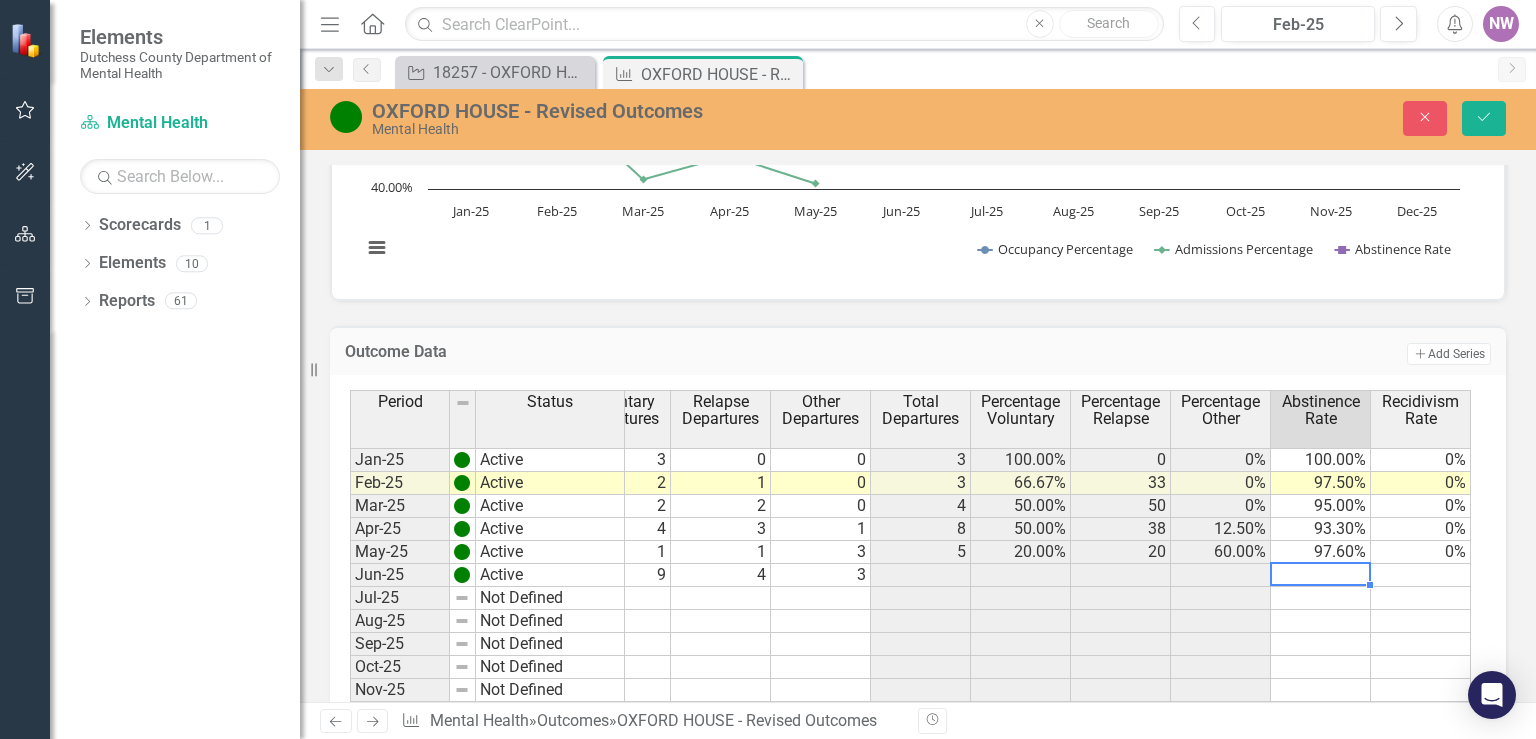 click at bounding box center (1321, 575) 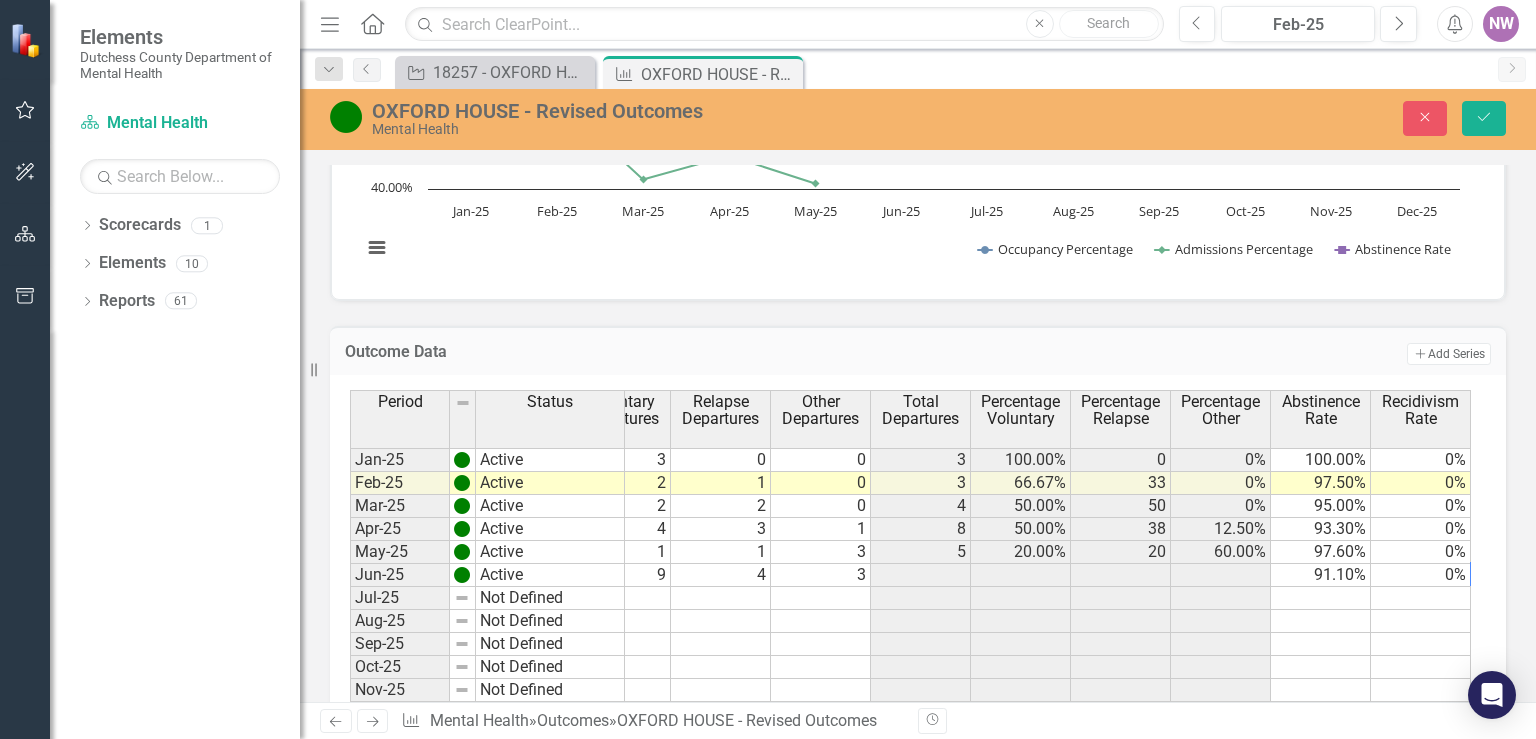 scroll, scrollTop: 0, scrollLeft: 1854, axis: horizontal 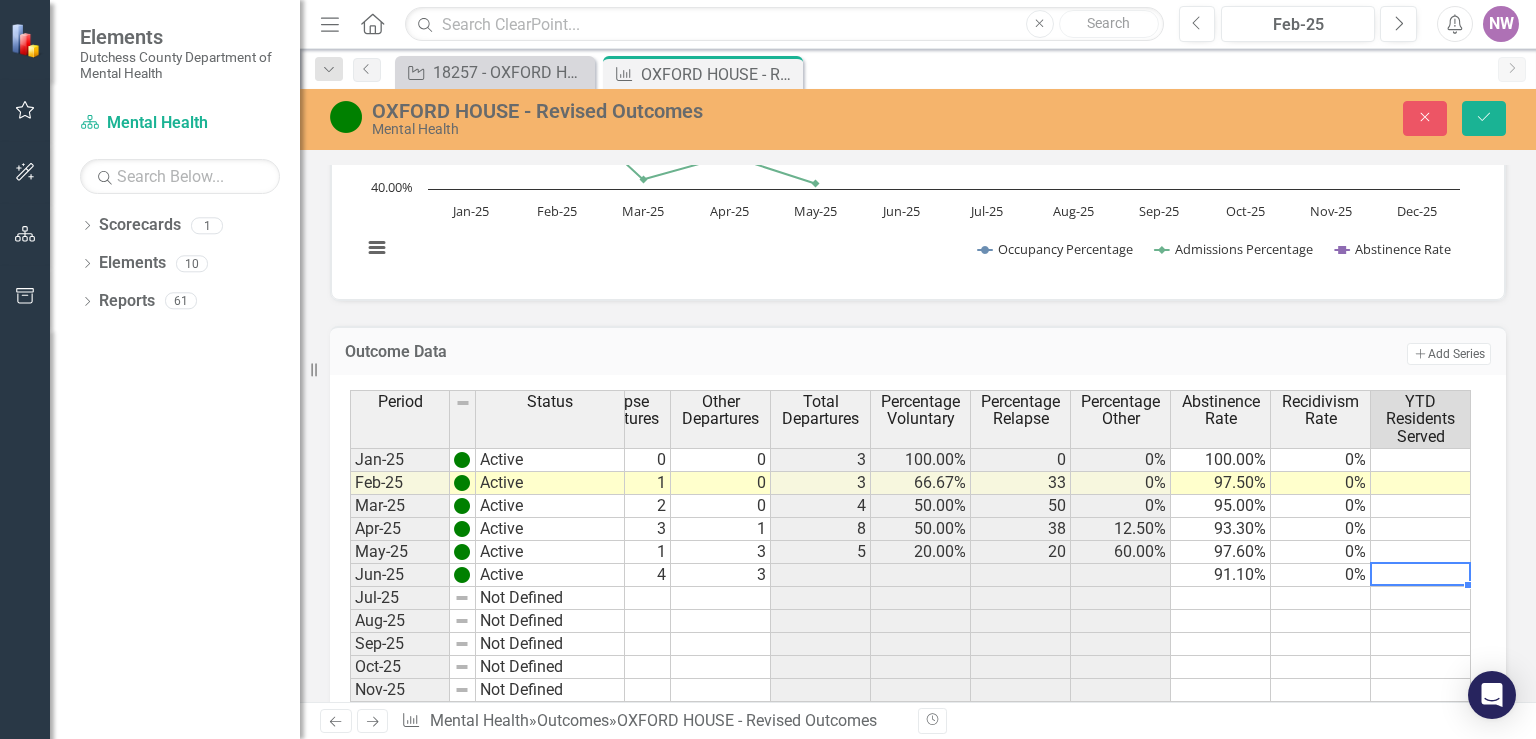 click at bounding box center (1421, 460) 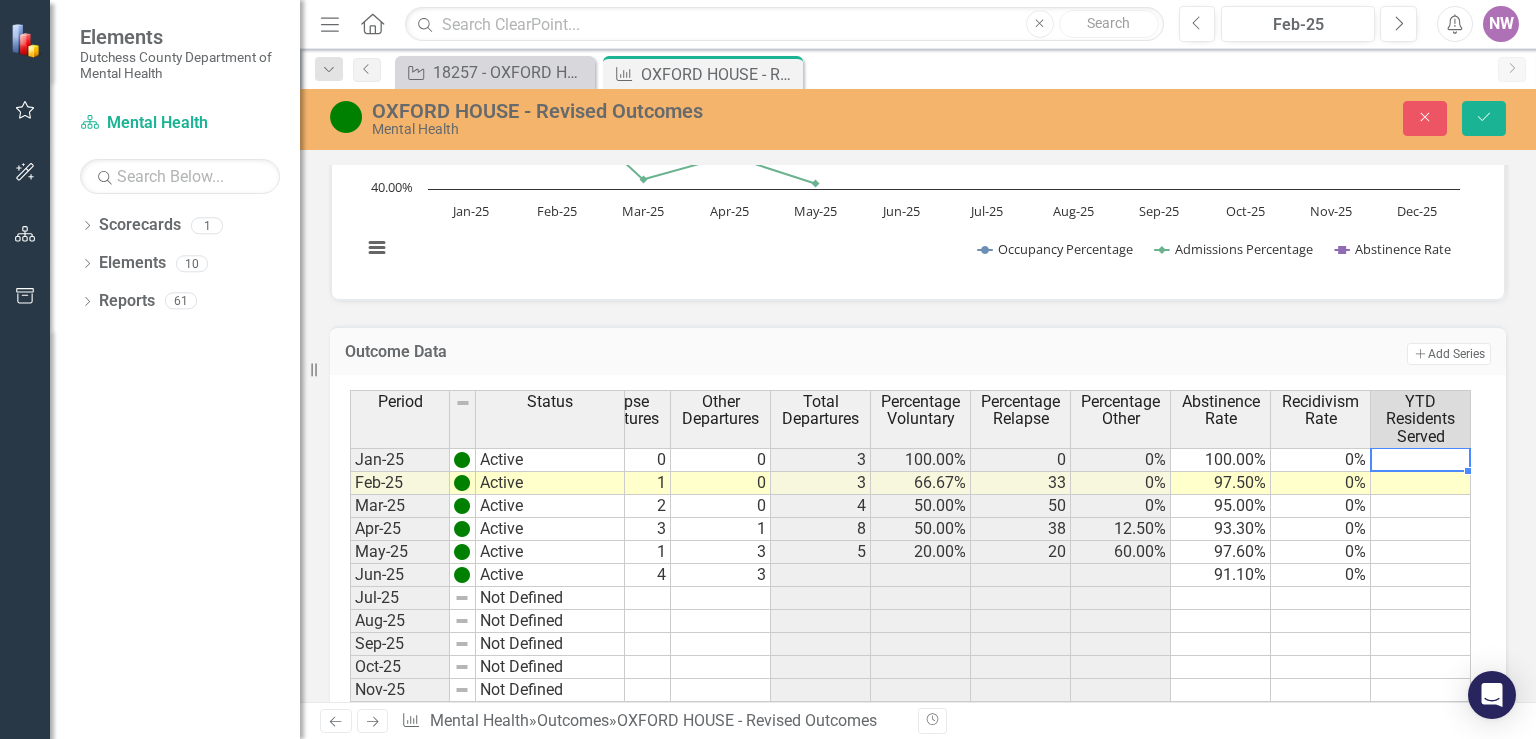 scroll, scrollTop: 0, scrollLeft: 1853, axis: horizontal 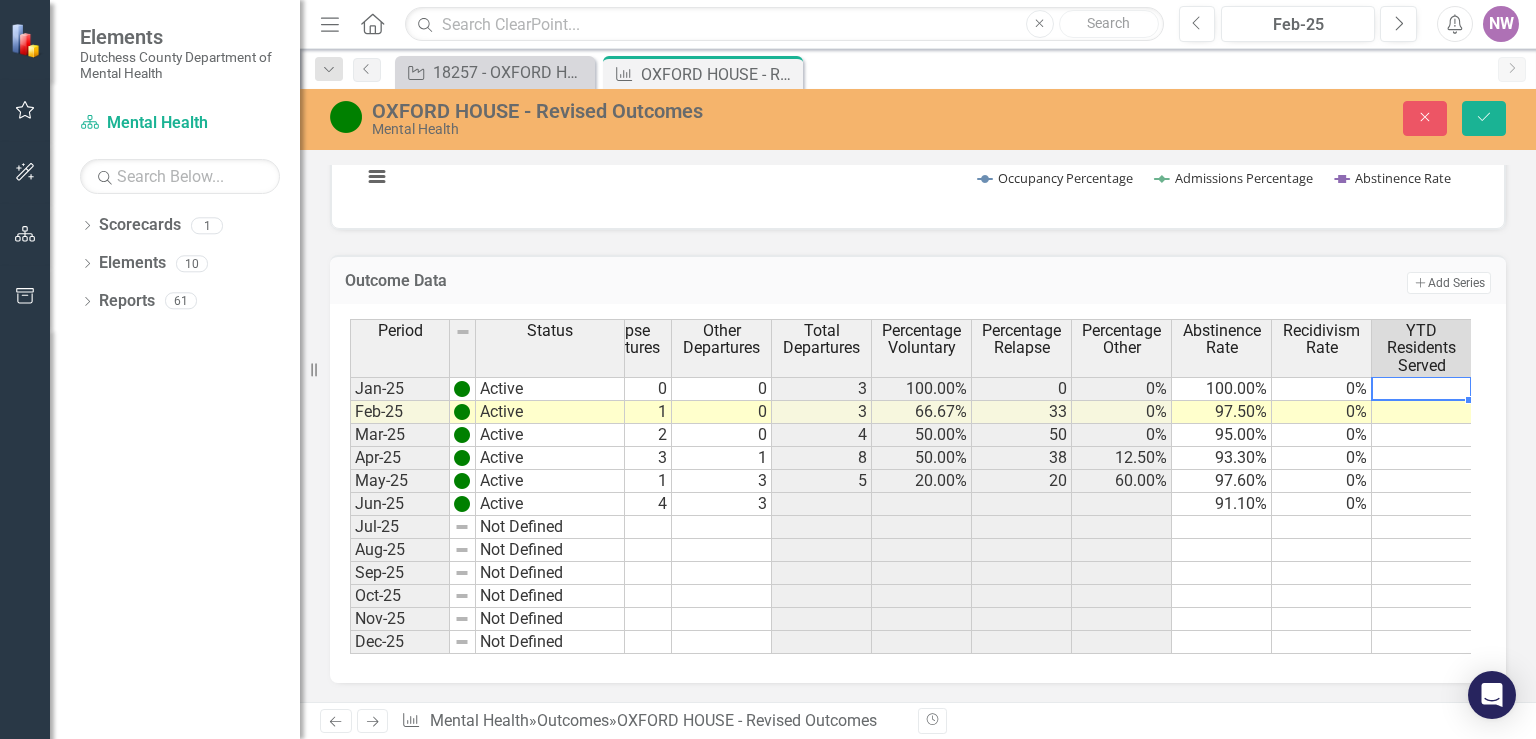 click on "Period Status Jan-25 Active Feb-25 Active Mar-25 Active Apr-25 Active May-25 Active Jun-25 Active Jul-25 Not Defined Aug-25 Not Defined Sep-25 Not Defined Oct-25 Not Defined Nov-25 Not Defined Dec-25 Not Defined" at bounding box center [350, 486] 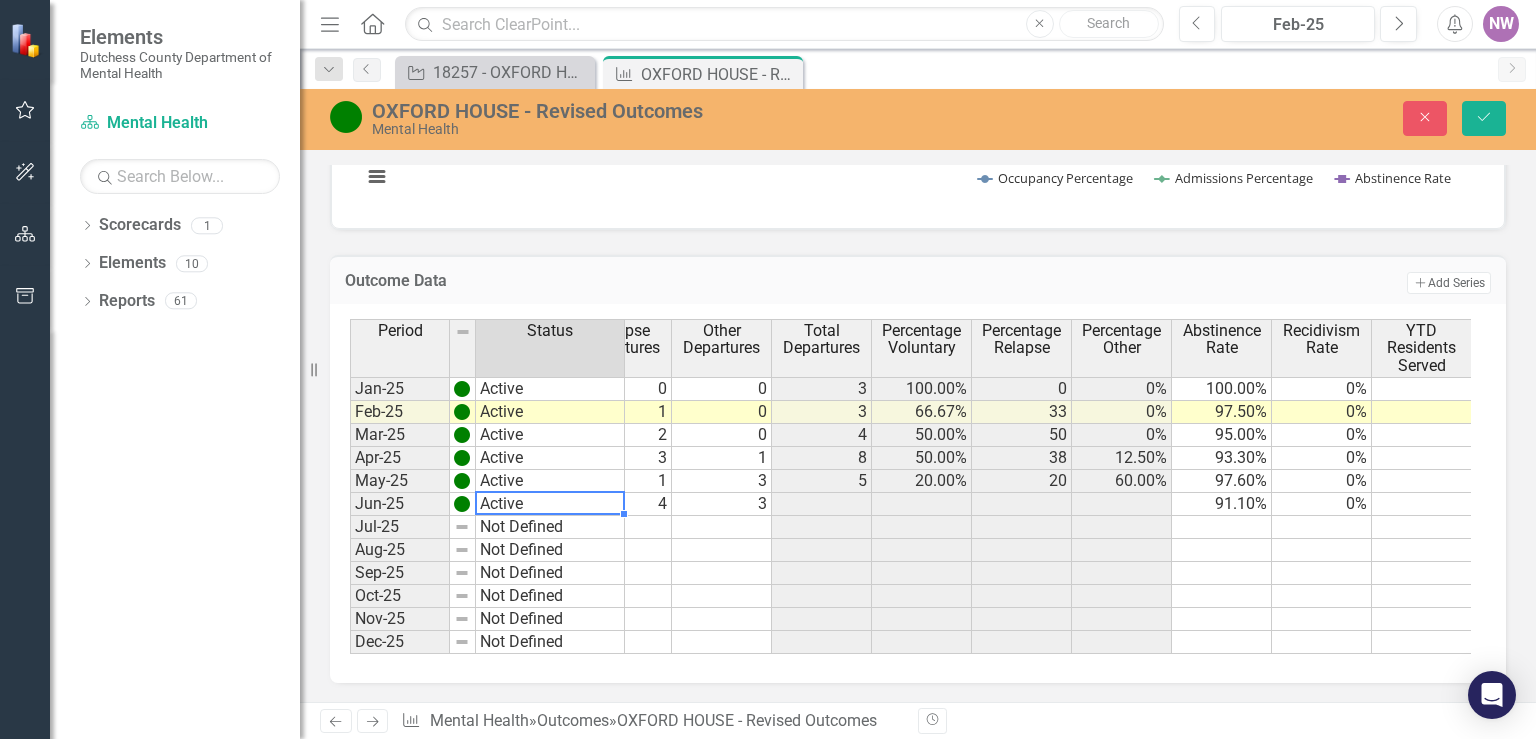 click on "91.10%" at bounding box center (1222, 389) 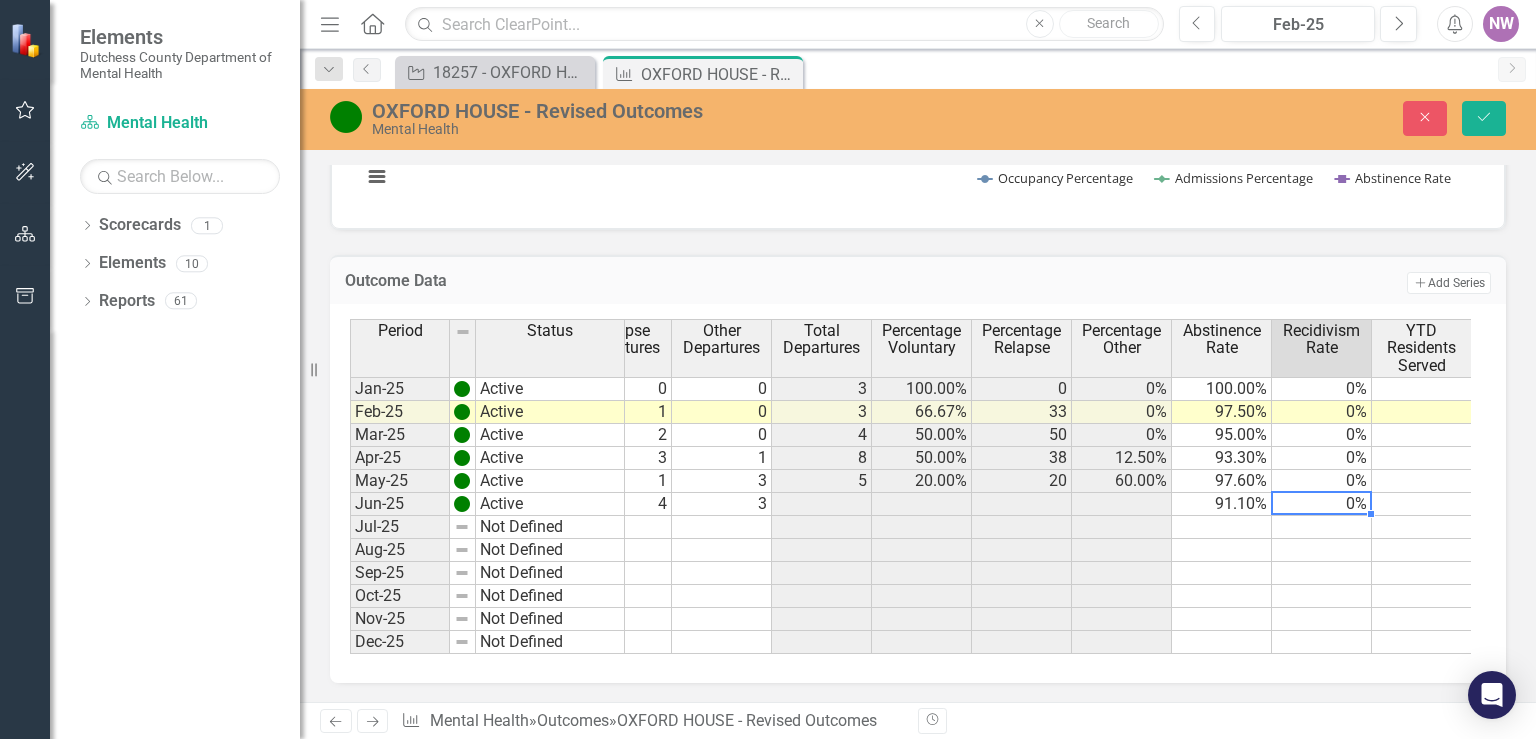 click on "0%" at bounding box center [1322, 504] 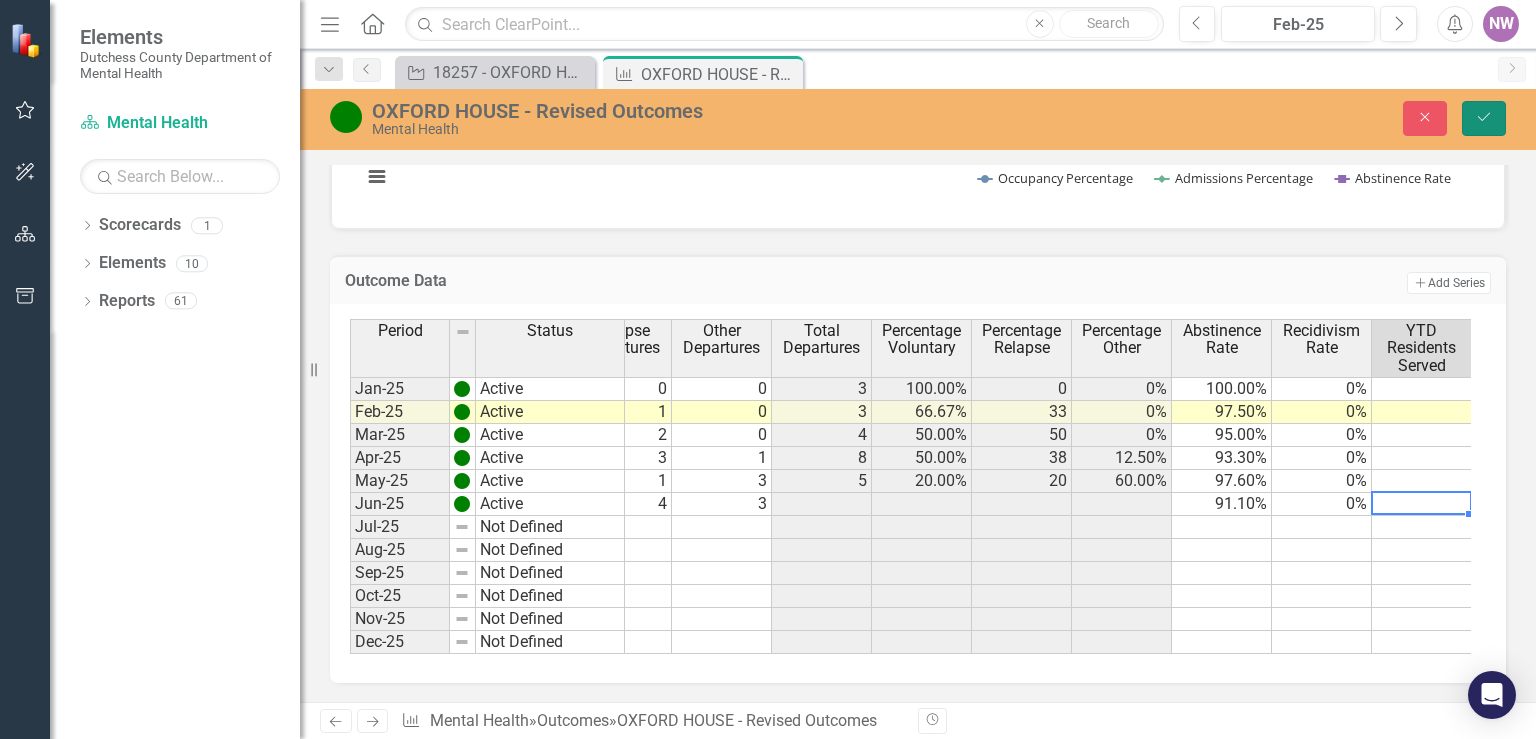 click on "Save" at bounding box center [1484, 118] 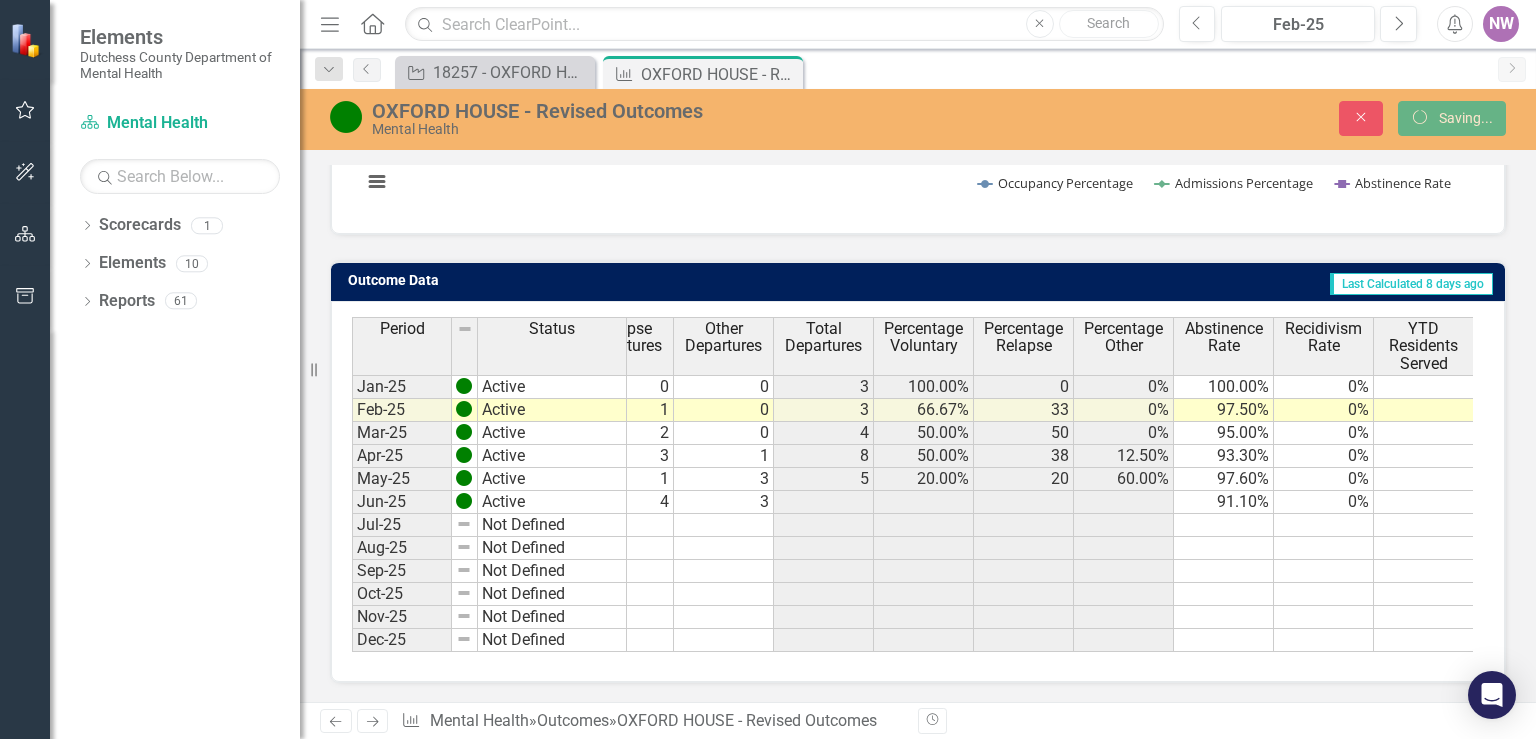 scroll, scrollTop: 0, scrollLeft: 0, axis: both 